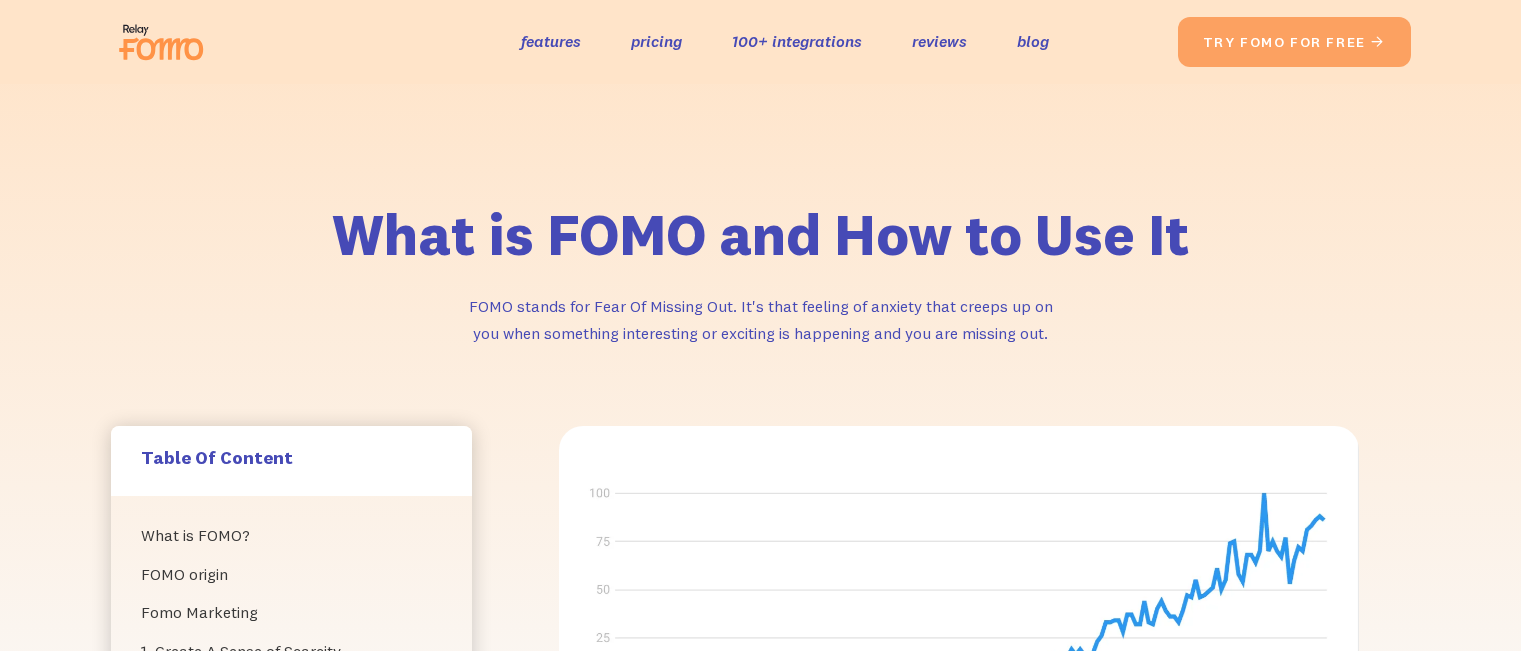 scroll, scrollTop: 0, scrollLeft: 0, axis: both 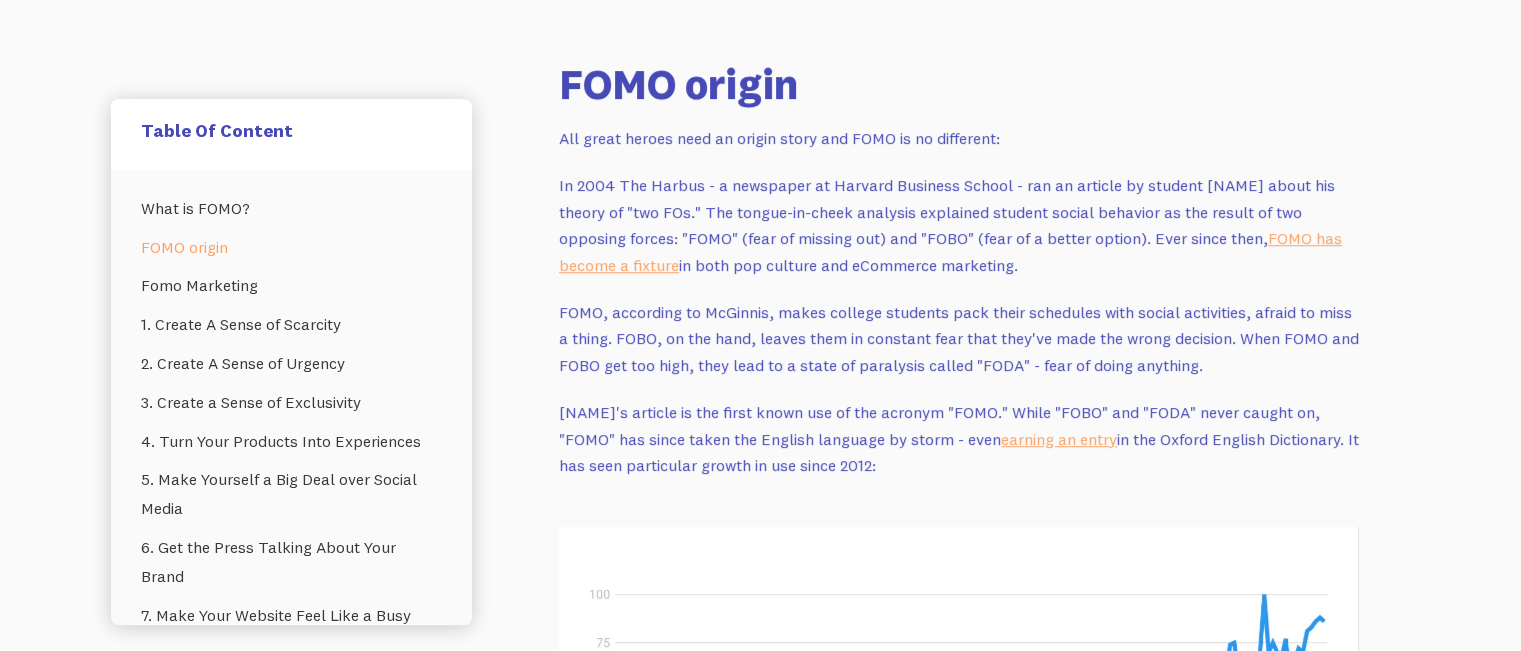 drag, startPoint x: 560, startPoint y: 80, endPoint x: 891, endPoint y: 469, distance: 510.76608 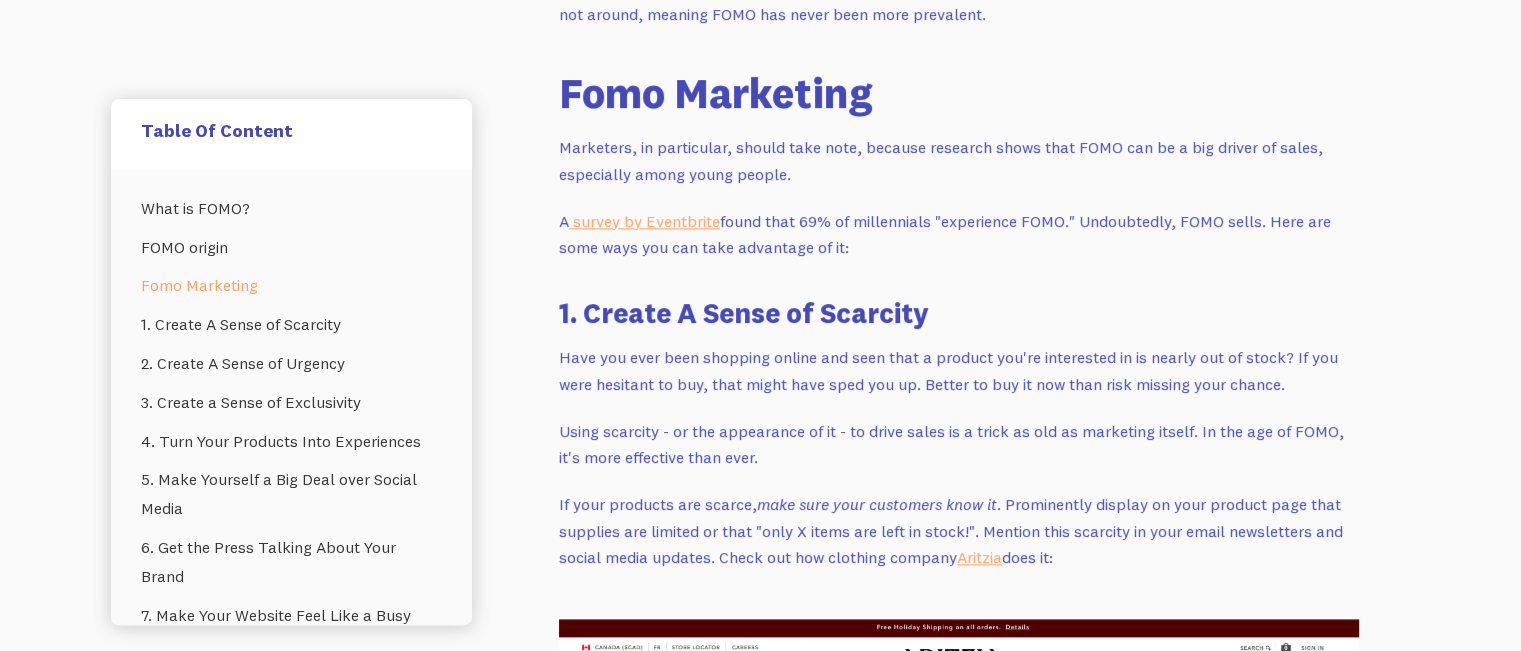 scroll, scrollTop: 2700, scrollLeft: 0, axis: vertical 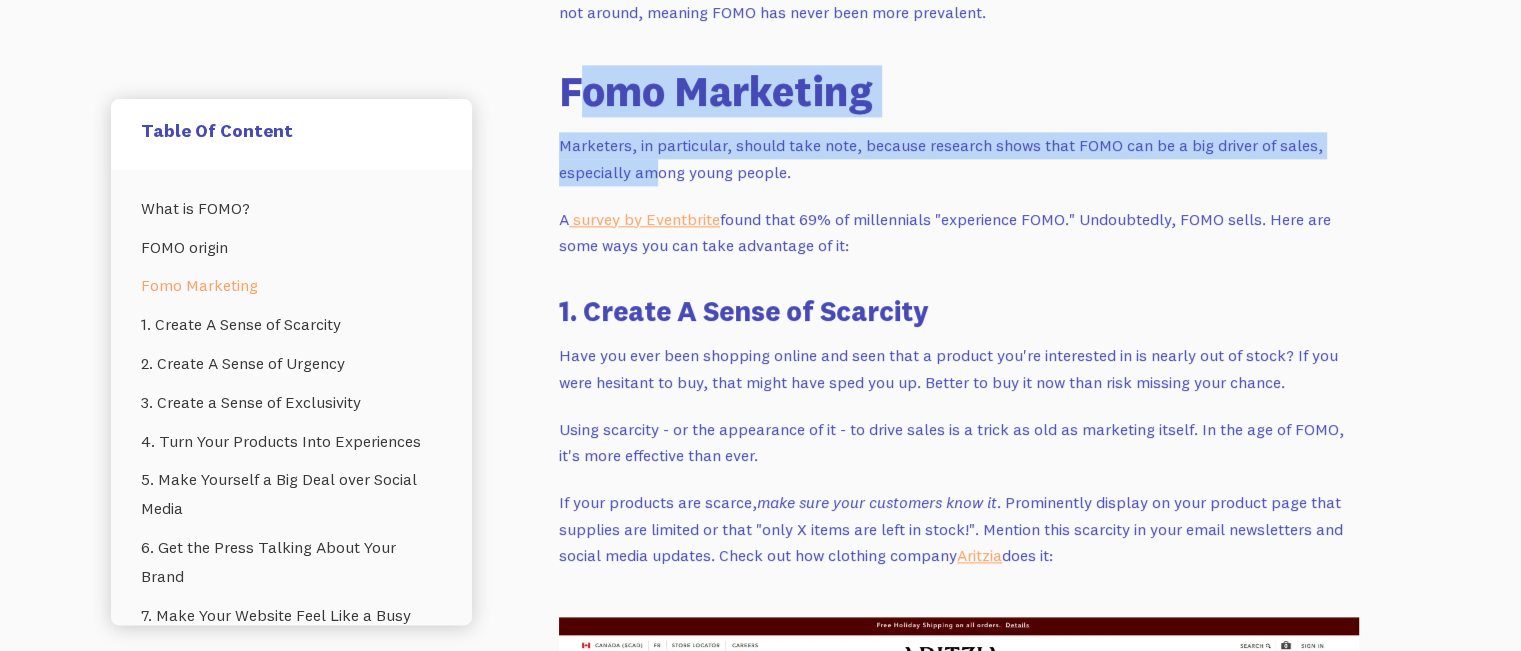 drag, startPoint x: 578, startPoint y: 95, endPoint x: 652, endPoint y: 163, distance: 100.49876 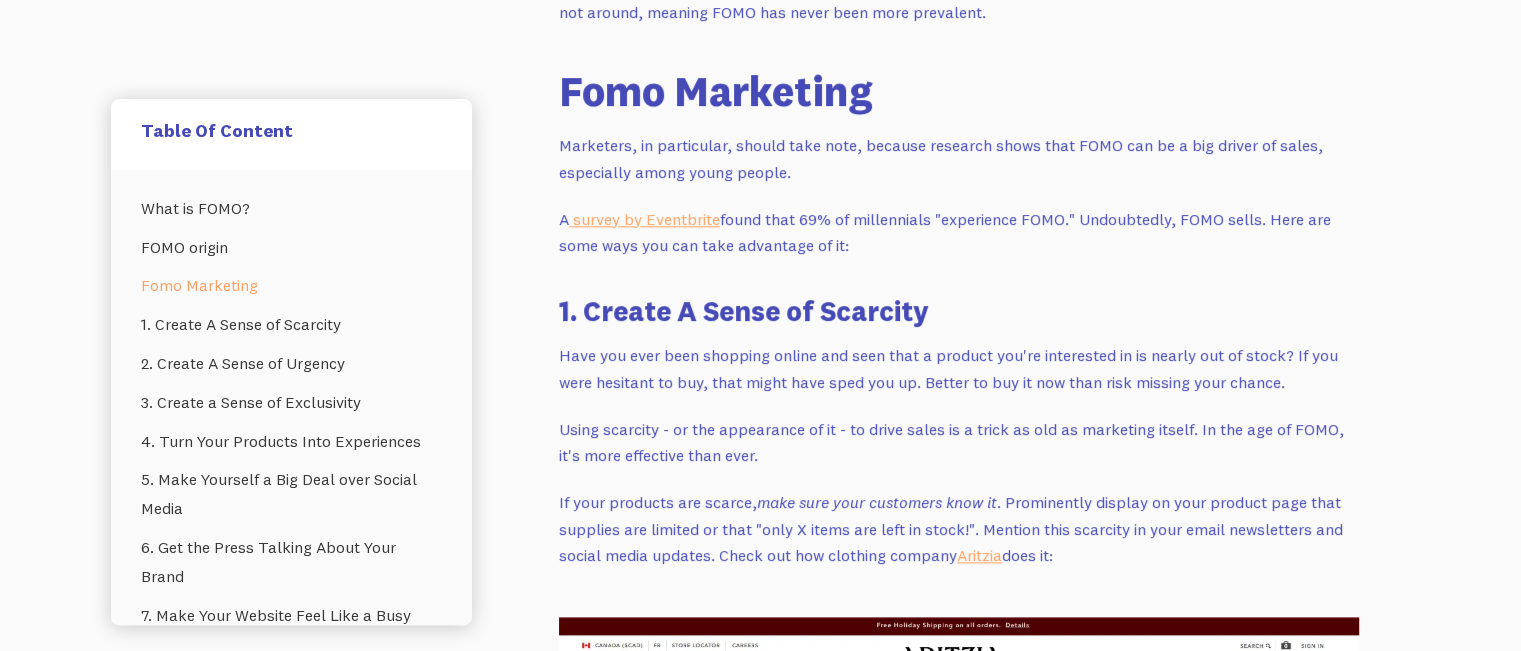 click on "What is FOMO? The simplest FOMO definition is: FOMO stands for Fear Of Missing Out. It's that feeling of anxiety that creeps up on you when something interesting or exciting is happening and you are missing out. Choose more sales this Black Friday with Fomo Get 33% off. Plus a 30 day Free Trial This is your last chance Start your free trial now !  0 Days 0 Hours 0 Minutes 0 Seconds Send push notifications Easy to install Display social proof FOMO origin All great heroes need an origin story and FOMO is no different: In 2004 The Harbus - a newspaper at Harvard Business School - ran an article by student [NAME] about his theory of "two FOs." The tongue-in-cheek analysis explained student social behavior as the result of two opposing forces: "FOMO" (fear of missing out) and "FOBO" (fear of a better option). Ever since then, FOMO has become a fixture in both pop culture and eCommerce marketing. earning an entry Source: Google Trends Fomo Marketing A survey by Eventbrite Aritzia" at bounding box center (959, 2290) 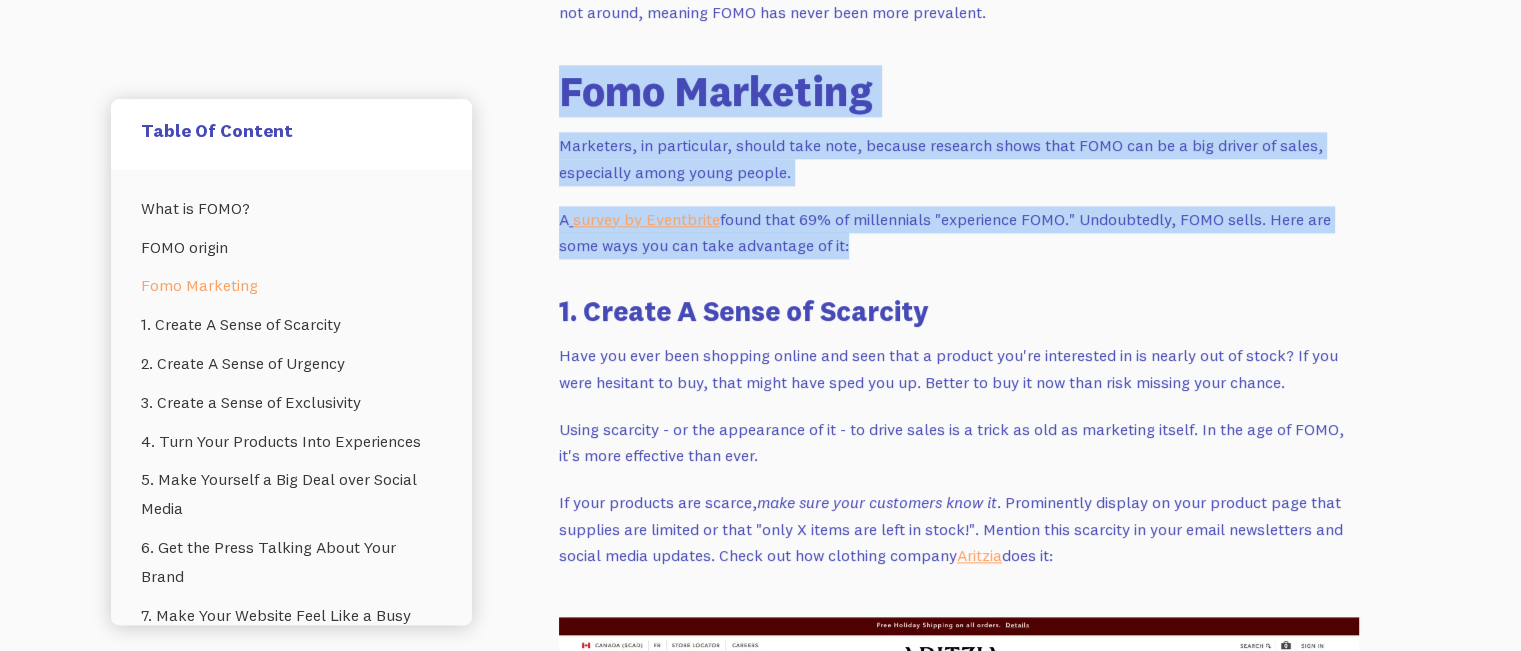 drag, startPoint x: 841, startPoint y: 249, endPoint x: 565, endPoint y: 91, distance: 318.02515 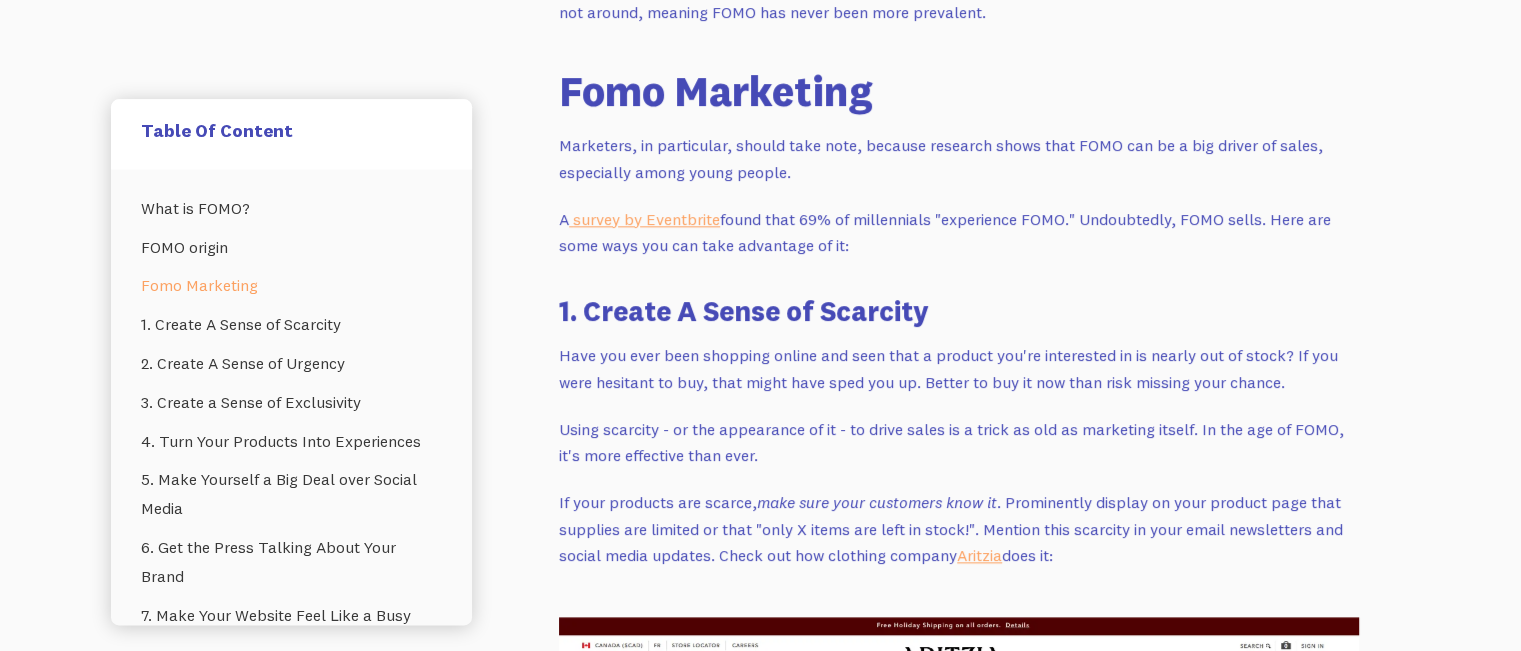 click on "A   survey by Eventbrite  found that 69% of millennials "experience FOMO." Undoubtedly, FOMO sells. Here are some ways you can take advantage of it:" at bounding box center [959, 232] 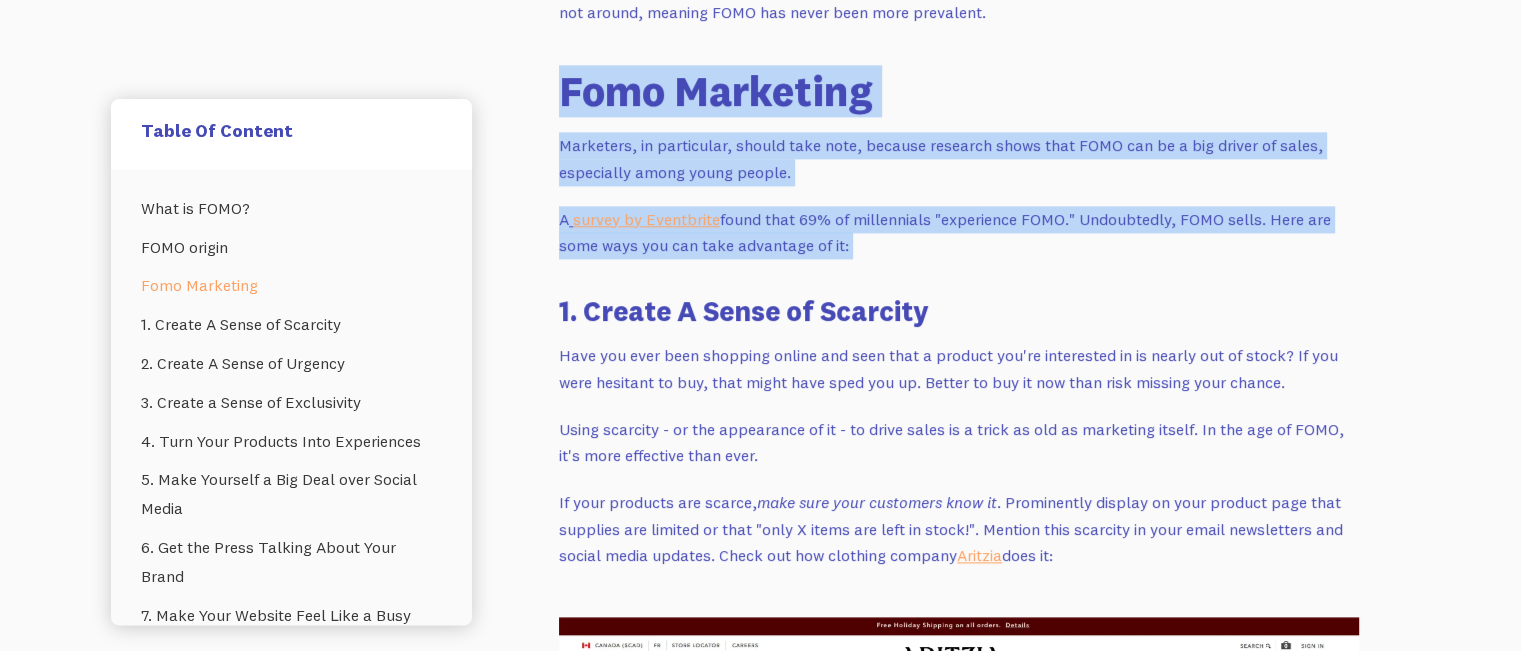 drag, startPoint x: 858, startPoint y: 243, endPoint x: 582, endPoint y: 88, distance: 316.5454 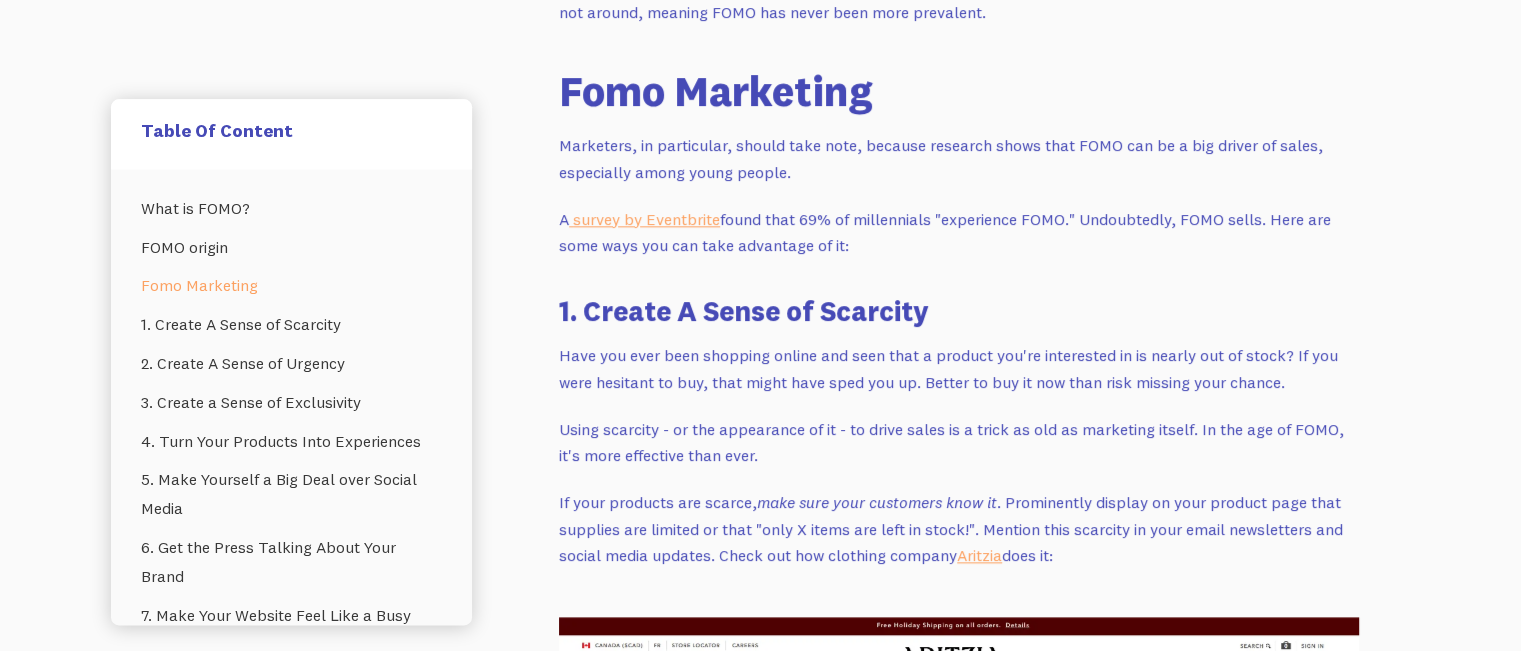 drag, startPoint x: 872, startPoint y: 252, endPoint x: 560, endPoint y: 96, distance: 348.8266 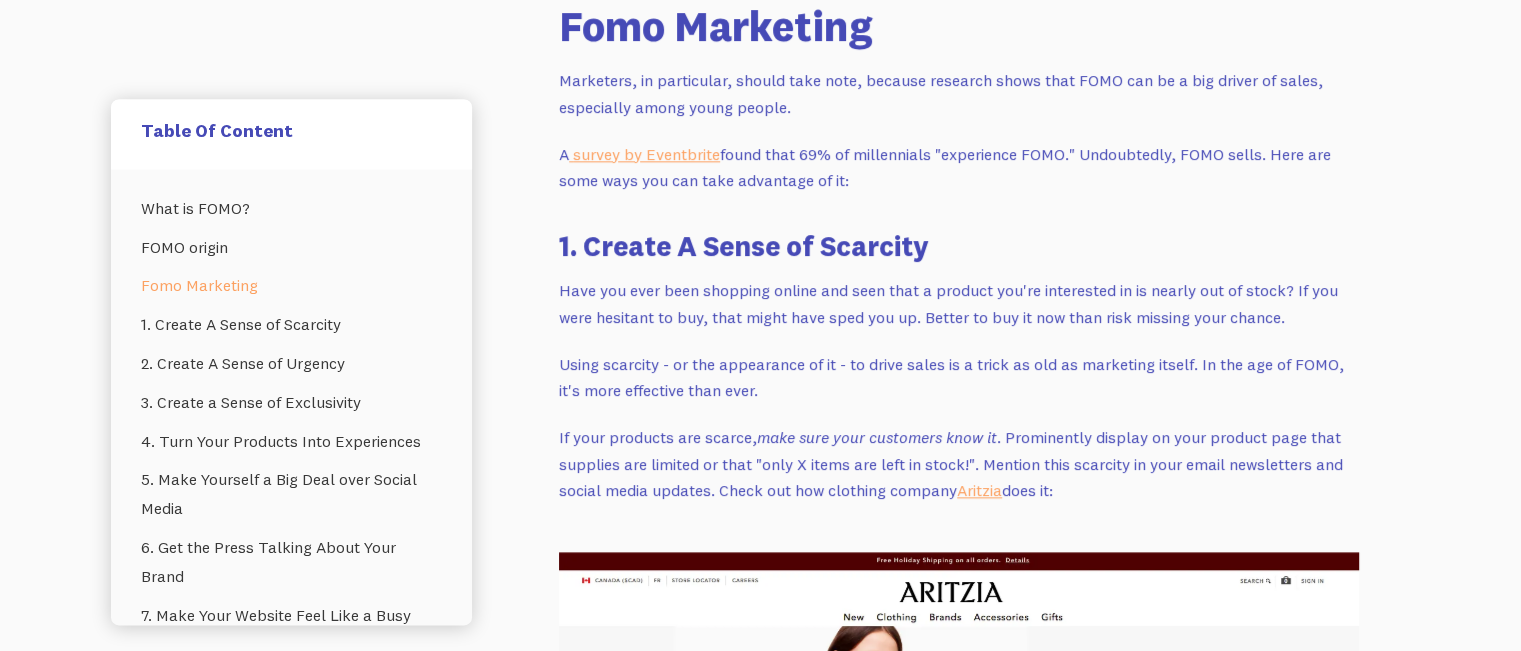 scroll, scrollTop: 2800, scrollLeft: 0, axis: vertical 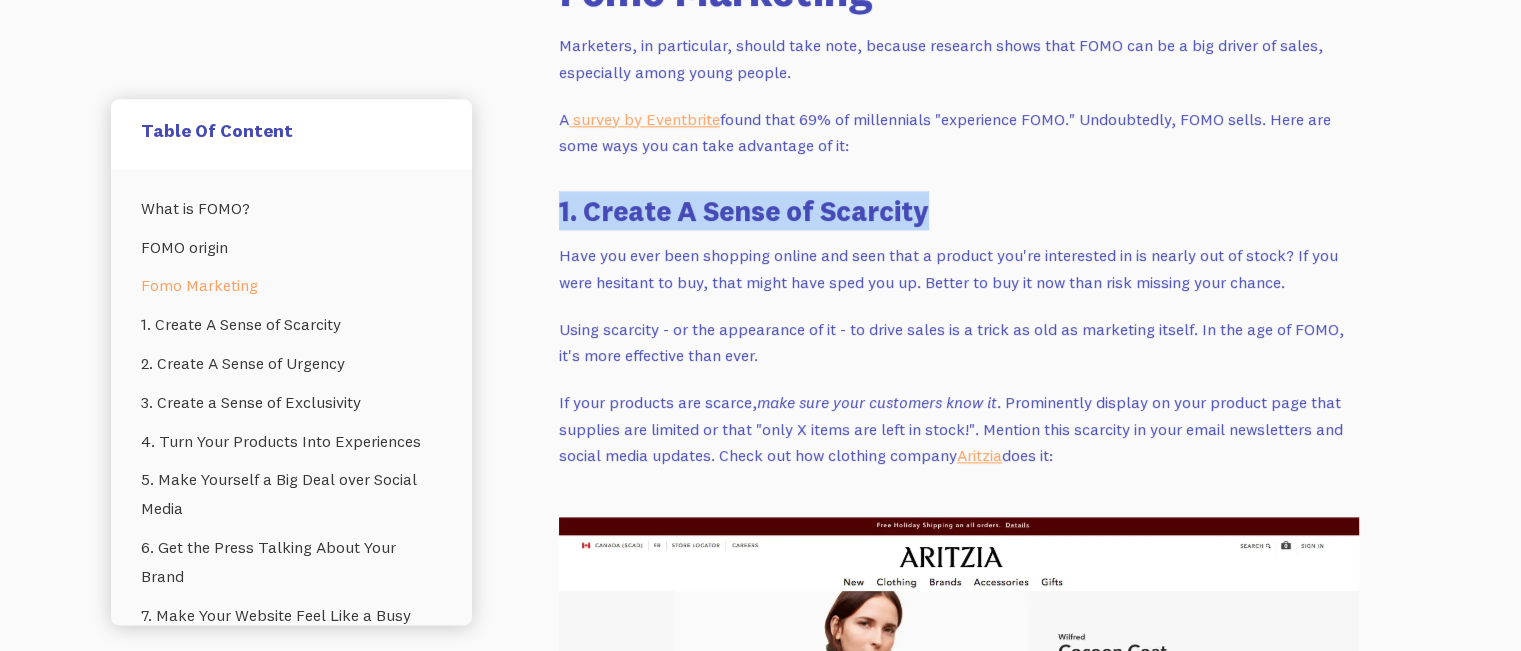 drag, startPoint x: 560, startPoint y: 212, endPoint x: 966, endPoint y: 212, distance: 406 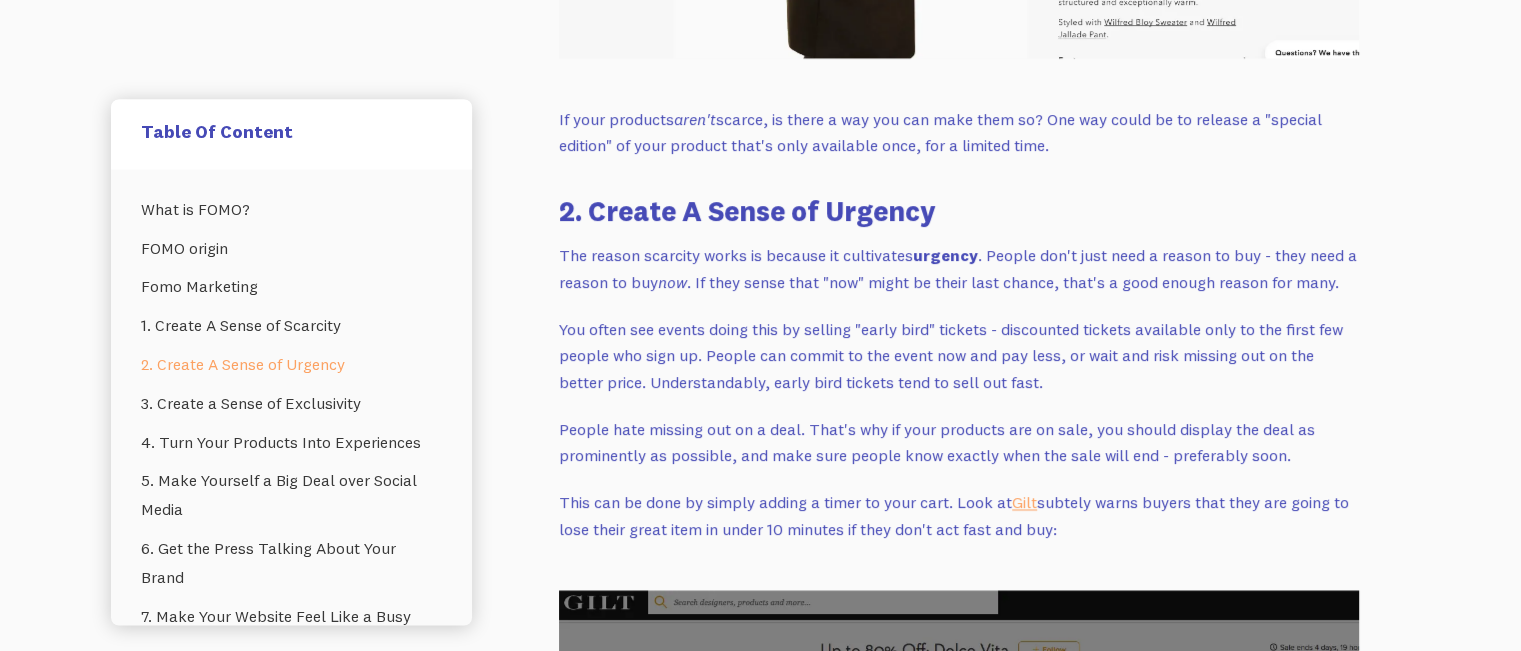 scroll, scrollTop: 3700, scrollLeft: 0, axis: vertical 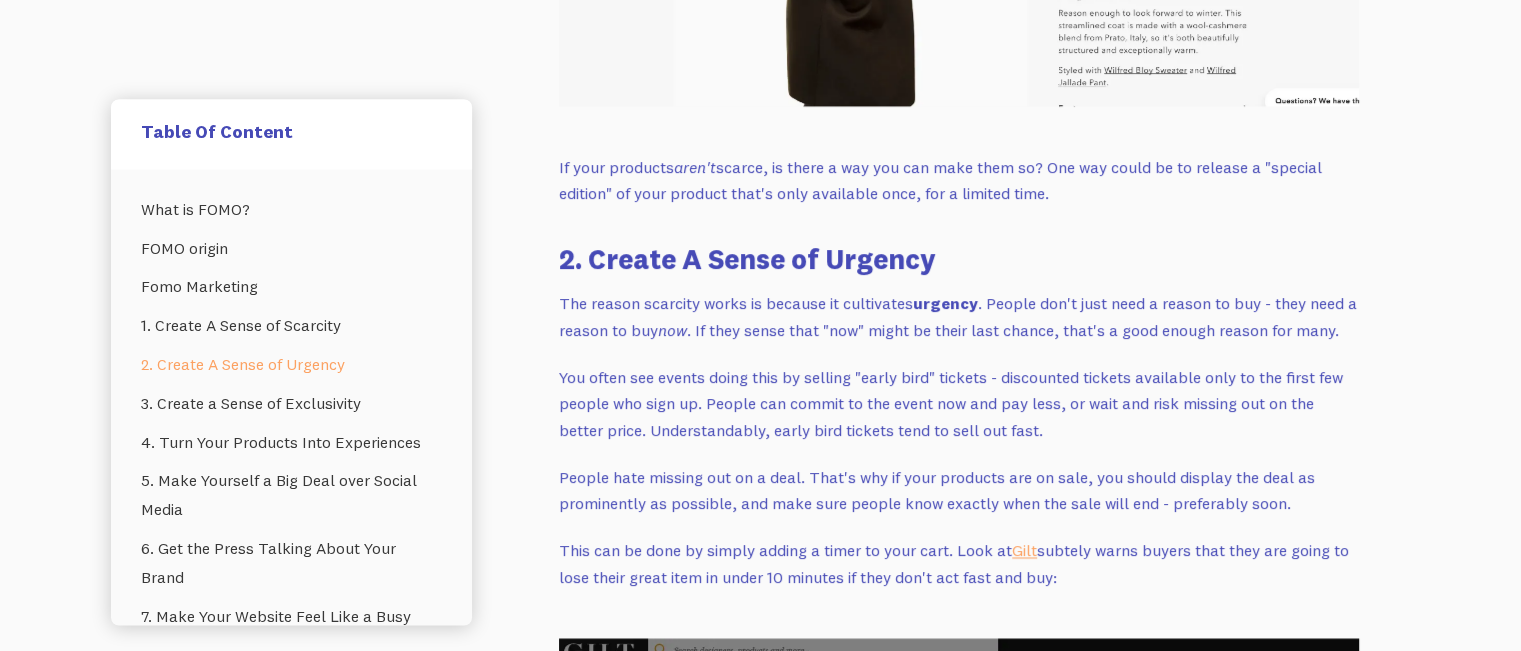 drag, startPoint x: 1083, startPoint y: 204, endPoint x: 558, endPoint y: 155, distance: 527.28174 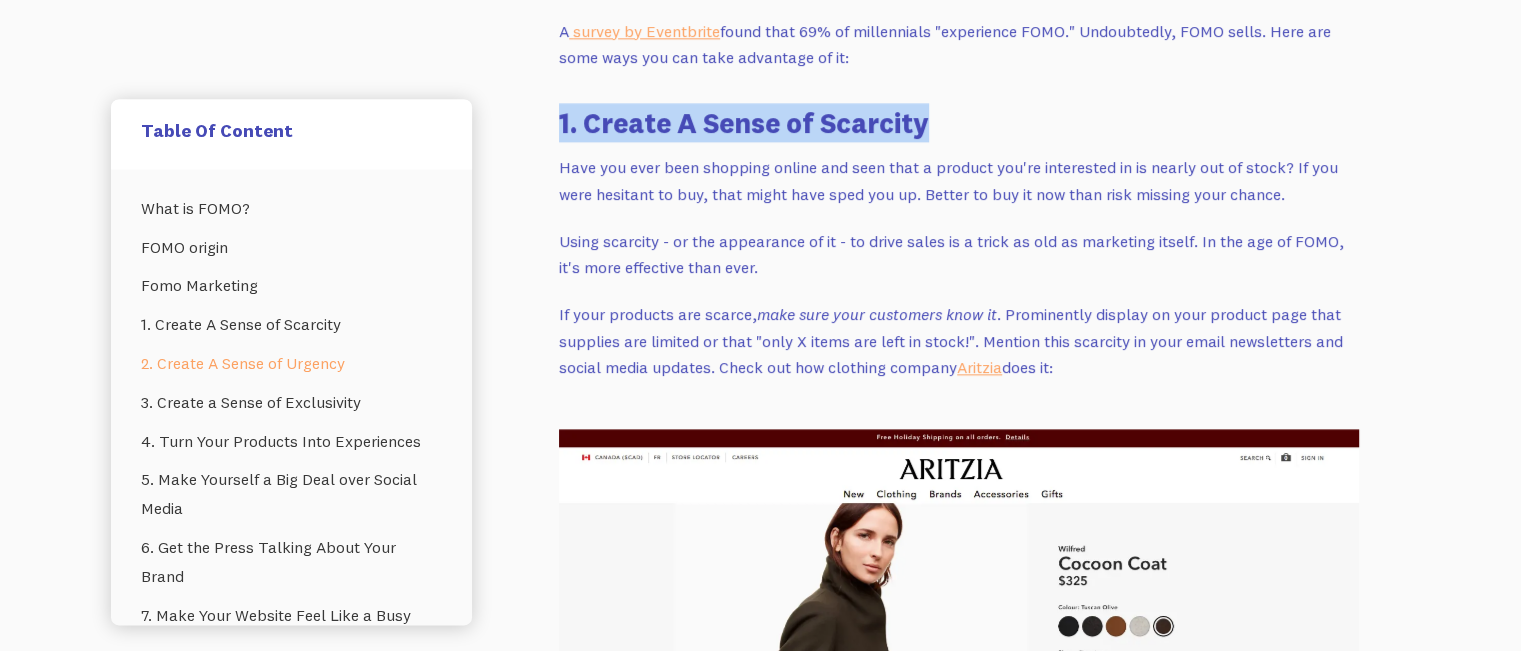 scroll, scrollTop: 2800, scrollLeft: 0, axis: vertical 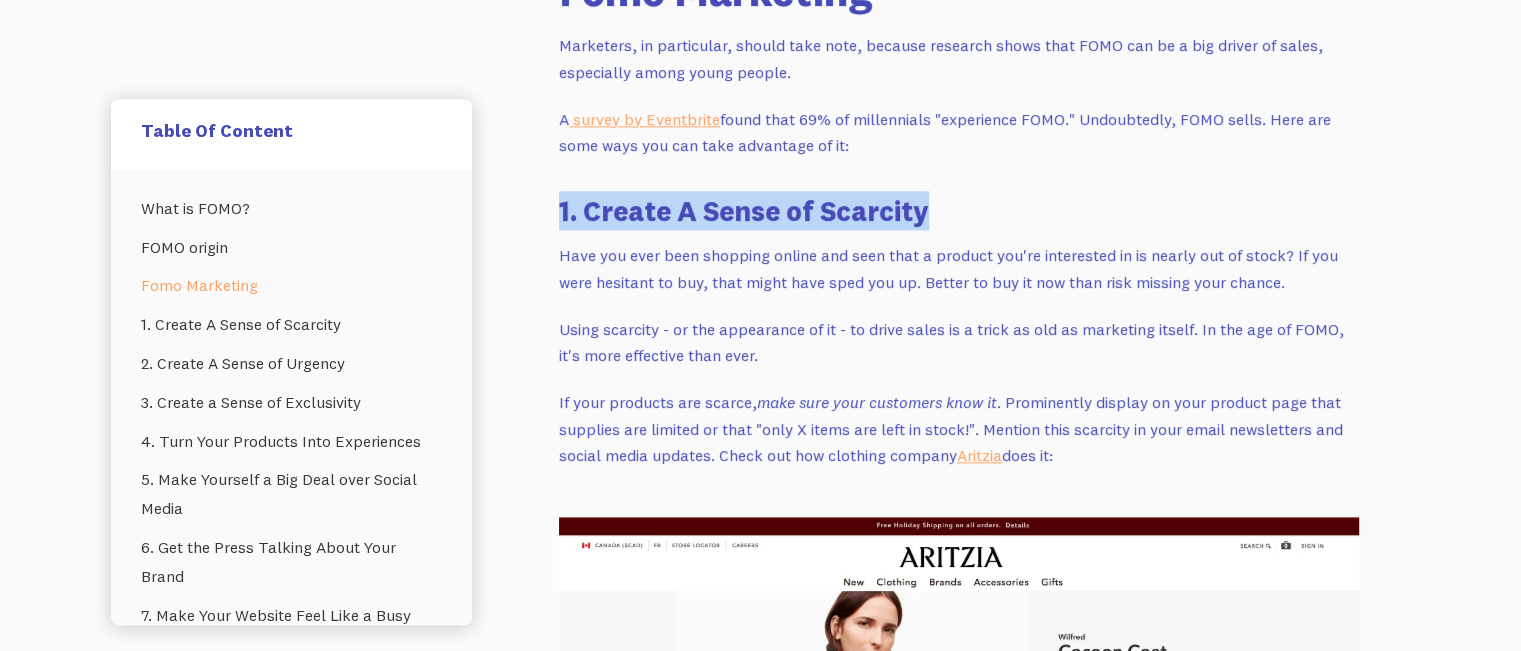 drag, startPoint x: 562, startPoint y: 243, endPoint x: 1068, endPoint y: 462, distance: 551.35925 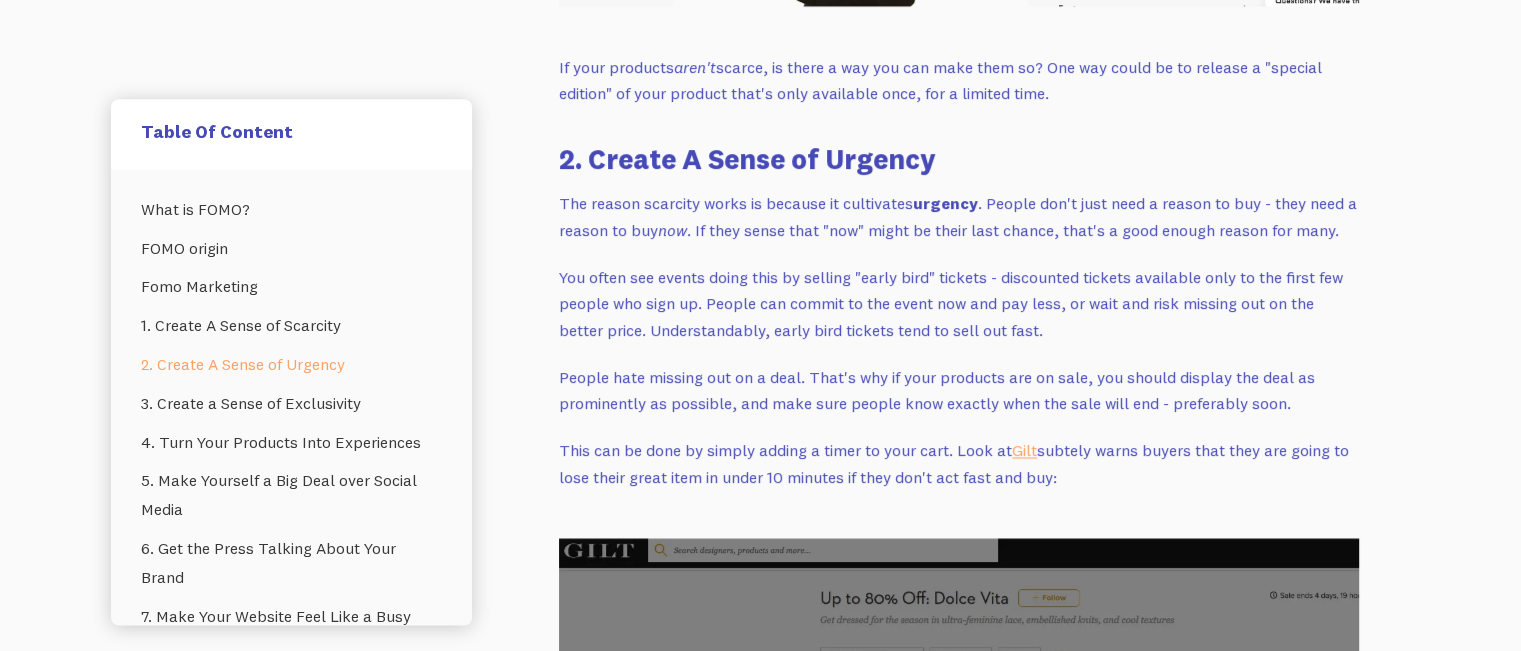 scroll, scrollTop: 3800, scrollLeft: 0, axis: vertical 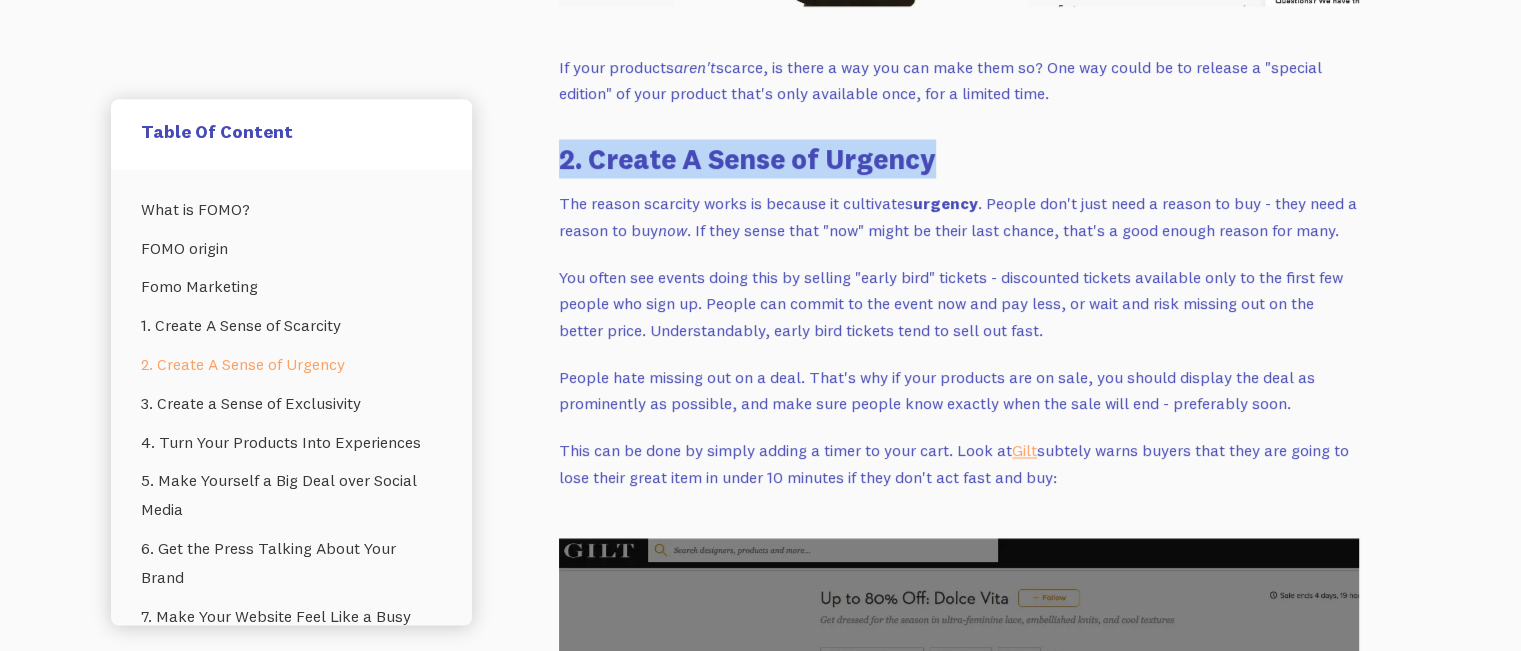drag, startPoint x: 555, startPoint y: 158, endPoint x: 946, endPoint y: 168, distance: 391.12787 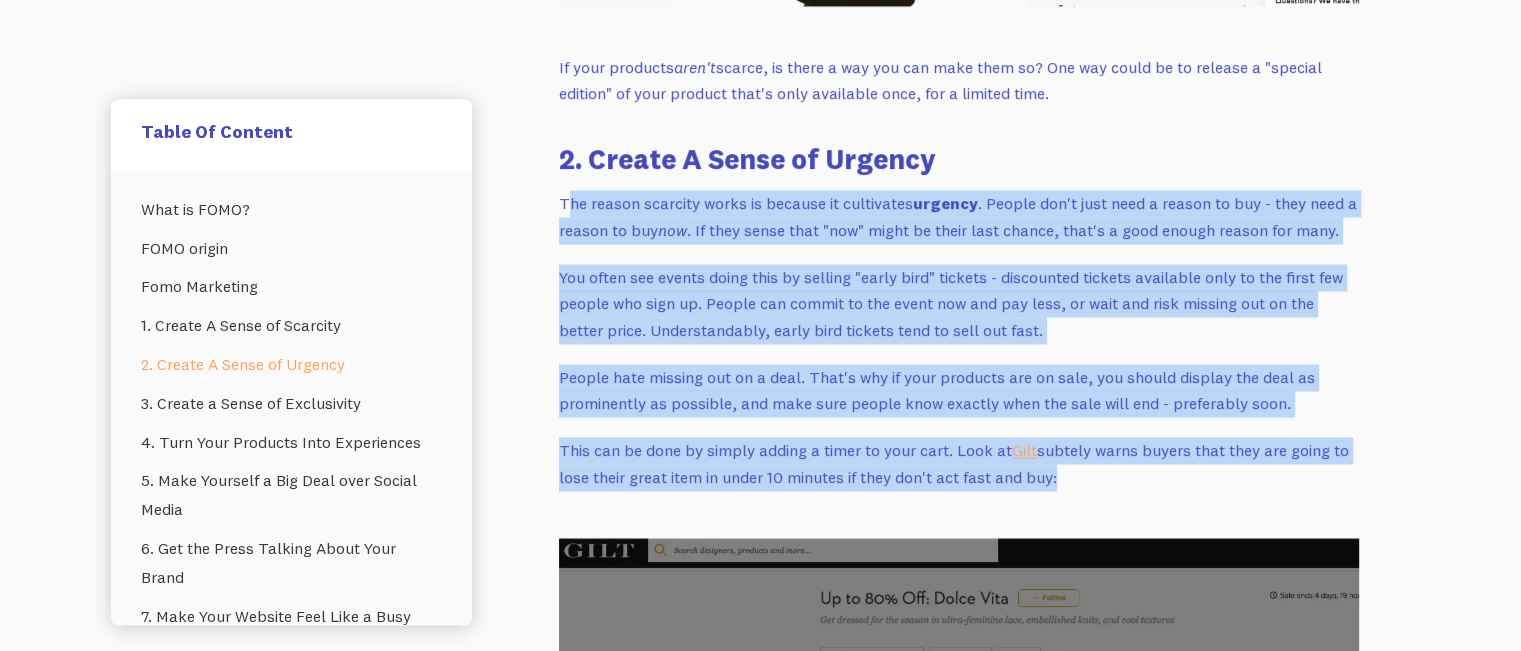 drag, startPoint x: 564, startPoint y: 201, endPoint x: 1044, endPoint y: 511, distance: 571.4018 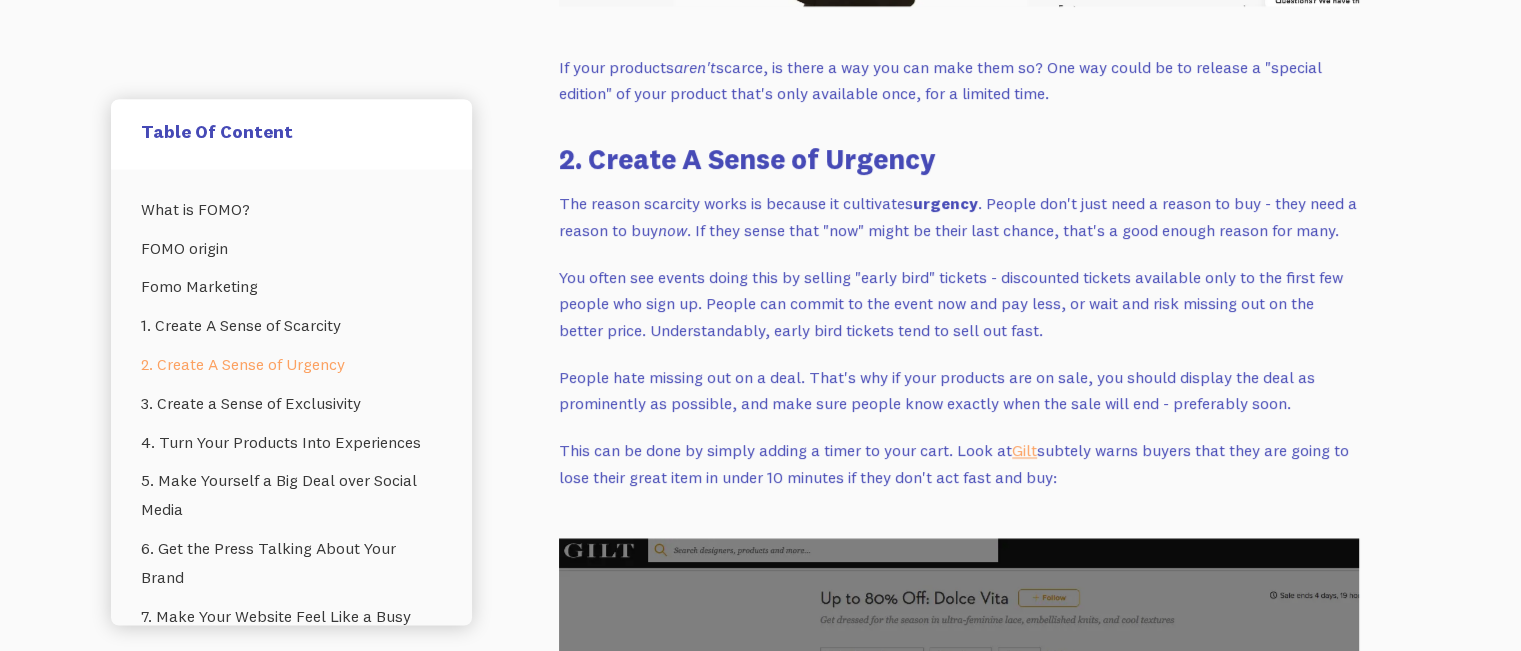 drag, startPoint x: 492, startPoint y: 199, endPoint x: 527, endPoint y: 197, distance: 35.057095 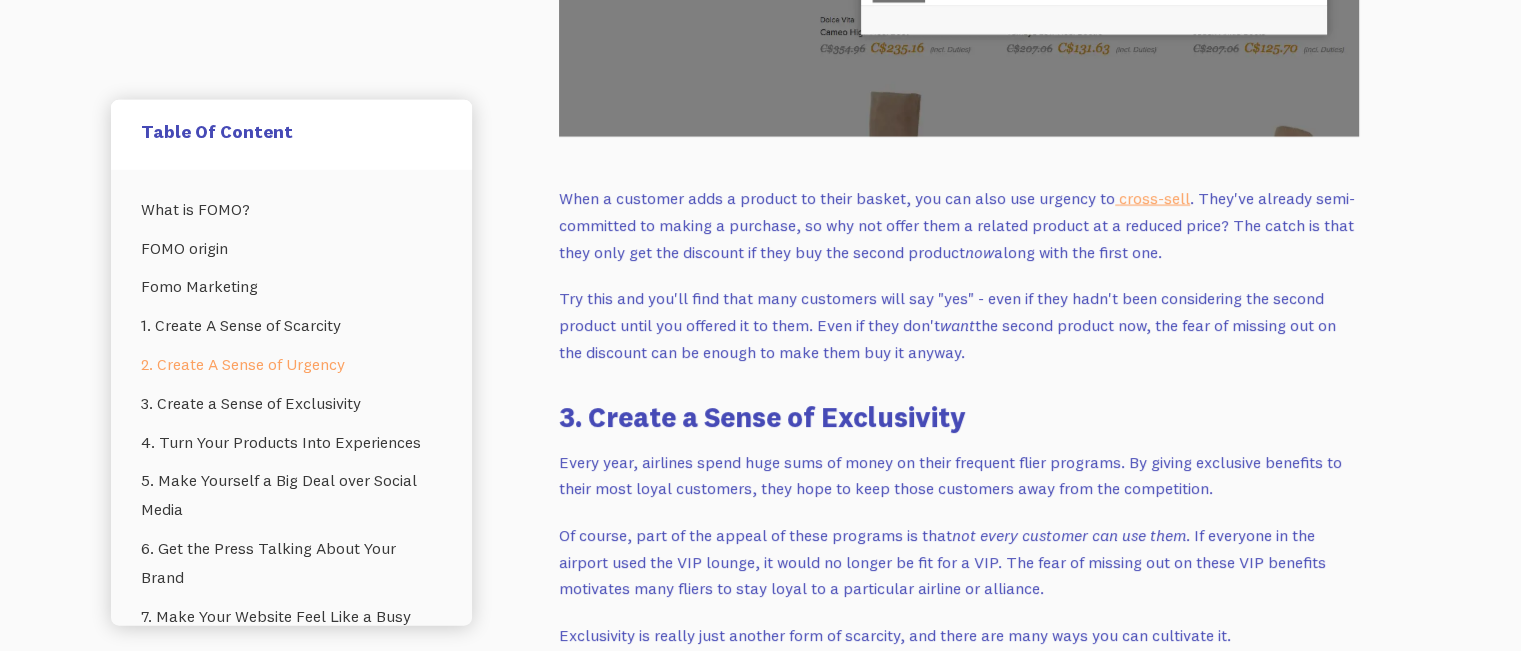 scroll, scrollTop: 4700, scrollLeft: 0, axis: vertical 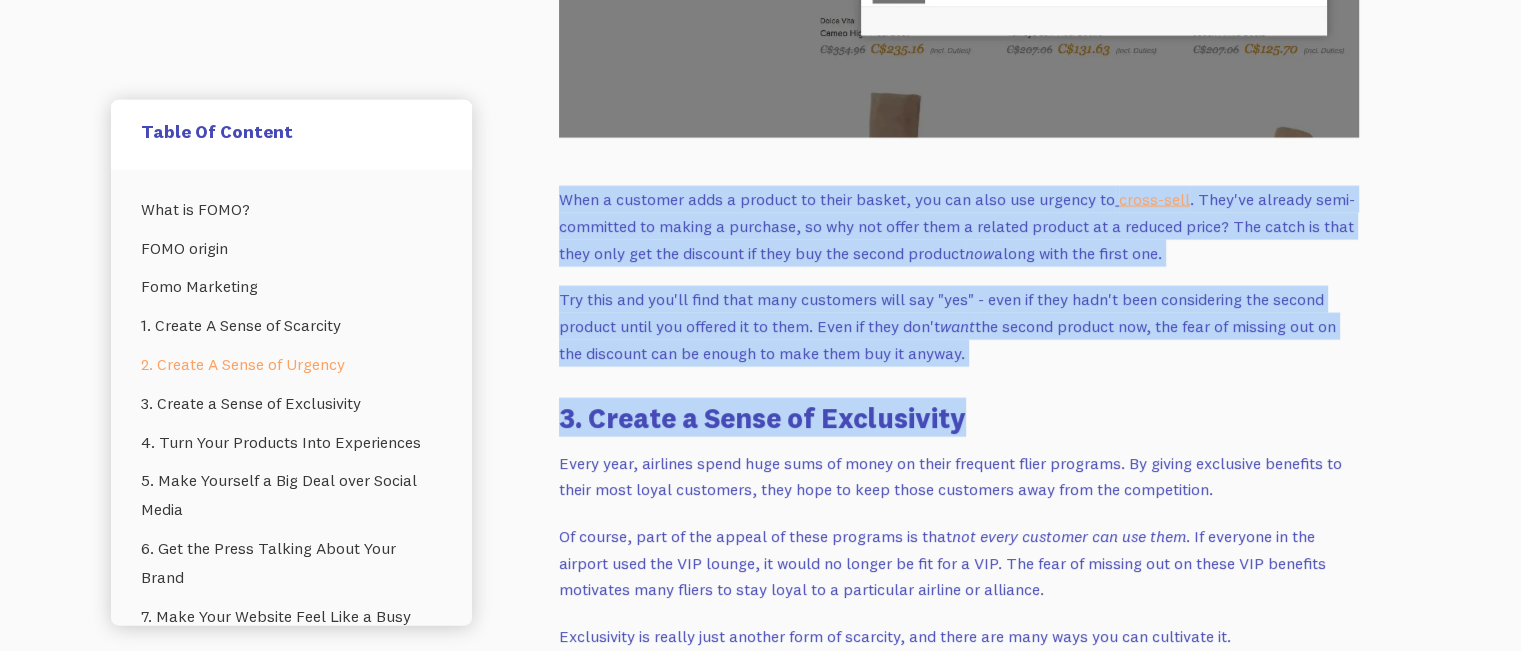 drag, startPoint x: 585, startPoint y: 202, endPoint x: 972, endPoint y: 367, distance: 420.70654 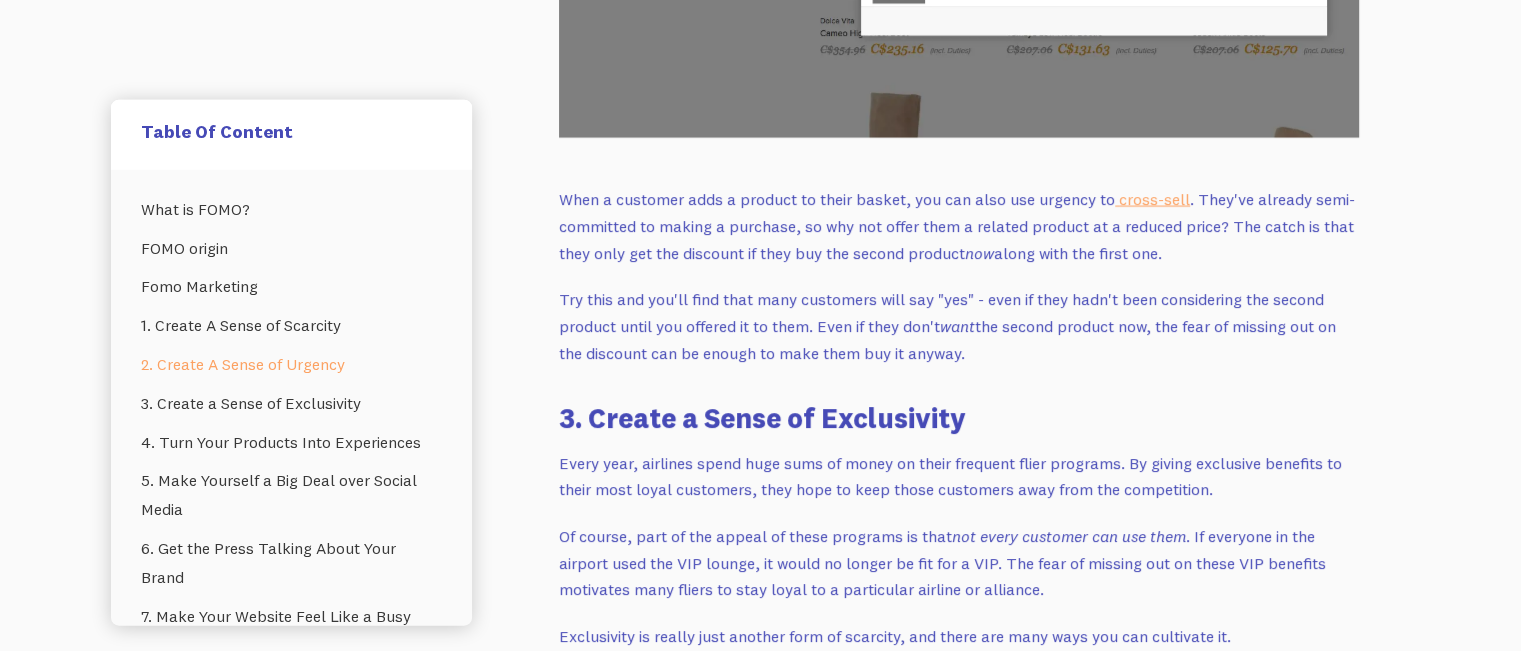 drag, startPoint x: 968, startPoint y: 358, endPoint x: 555, endPoint y: 197, distance: 443.2719 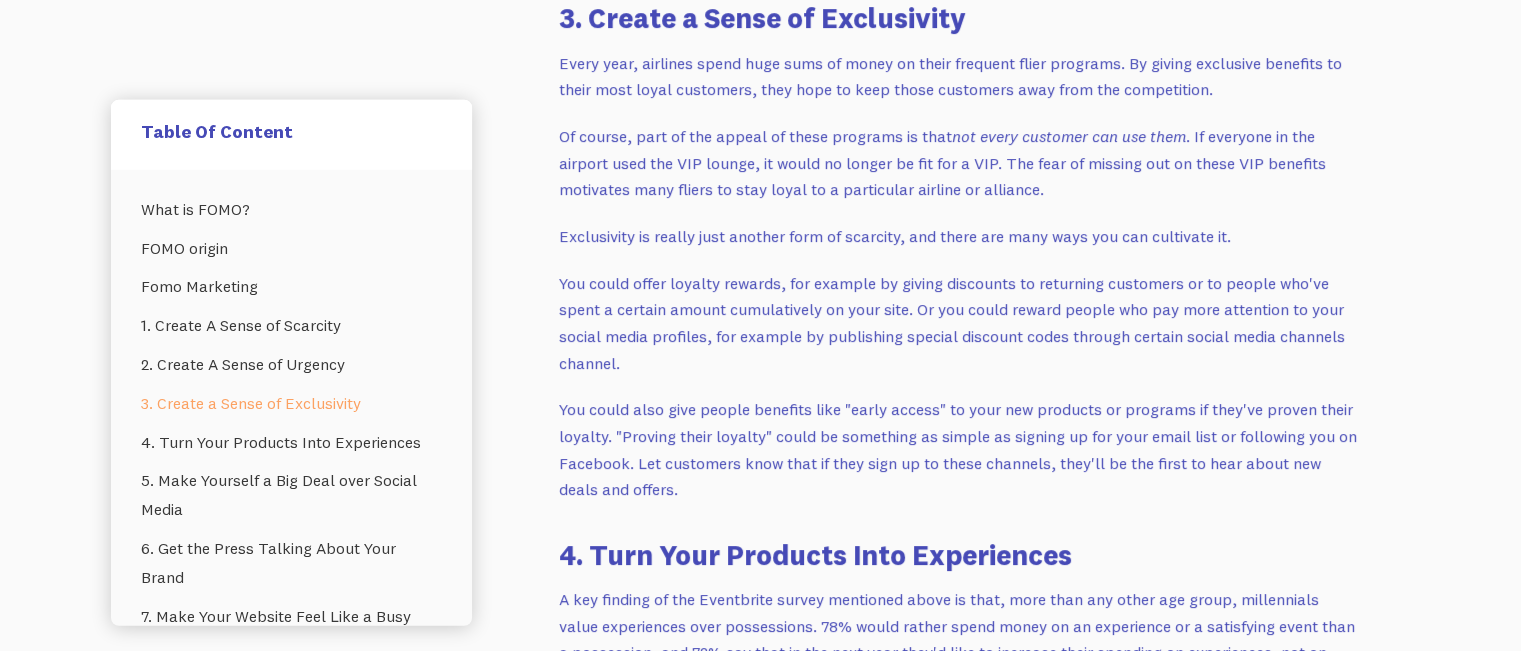 scroll, scrollTop: 4800, scrollLeft: 0, axis: vertical 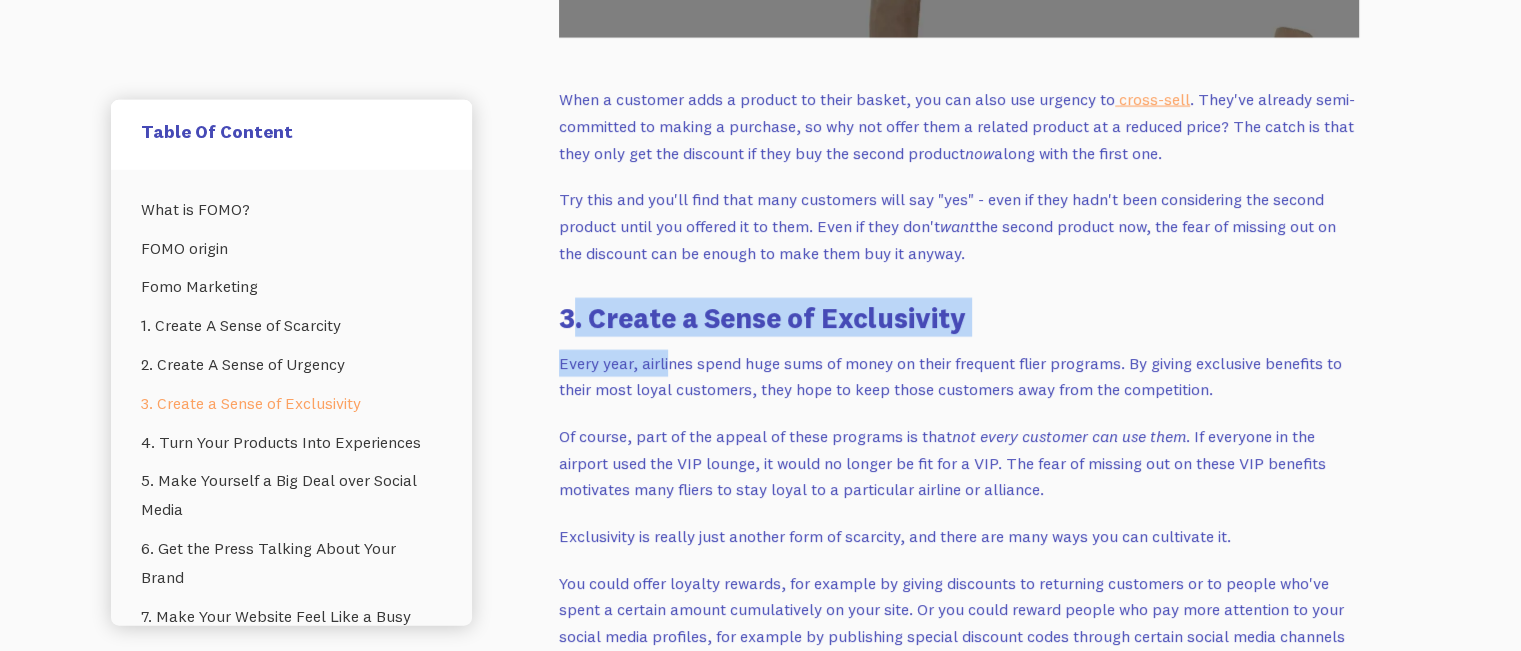 drag, startPoint x: 569, startPoint y: 310, endPoint x: 586, endPoint y: 324, distance: 22.022715 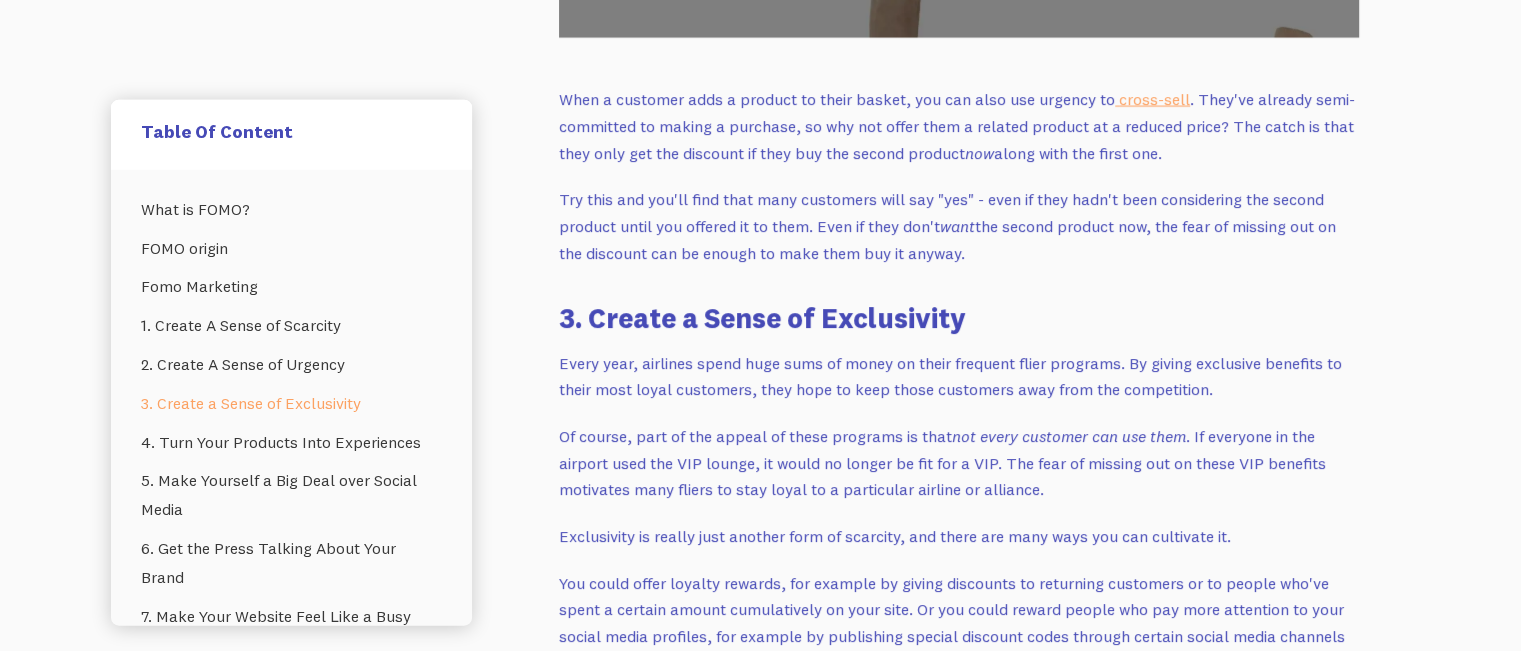 click on "What is FOMO? The simplest FOMO definition is: FOMO stands for Fear Of Missing Out. It's that feeling of anxiety that creeps up on you when something interesting or exciting is happening and you are missing out. Choose more sales this Black Friday with Fomo Get 33% off. Plus a 30 day Free Trial This is your last chance Start your free trial now !  0 Days 0 Hours 0 Minutes 0 Seconds Send push notifications Easy to install Display social proof FOMO origin All great heroes need an origin story and FOMO is no different: In 2004 The Harbus - a newspaper at Harvard Business School - ran an article by student [NAME] about his theory of "two FOs." The tongue-in-cheek analysis explained student social behavior as the result of two opposing forces: "FOMO" (fear of missing out) and "FOBO" (fear of a better option). Ever since then, FOMO has become a fixture in both pop culture and eCommerce marketing. earning an entry Source: Google Trends Fomo Marketing A survey by Eventbrite Aritzia" at bounding box center [959, -6] 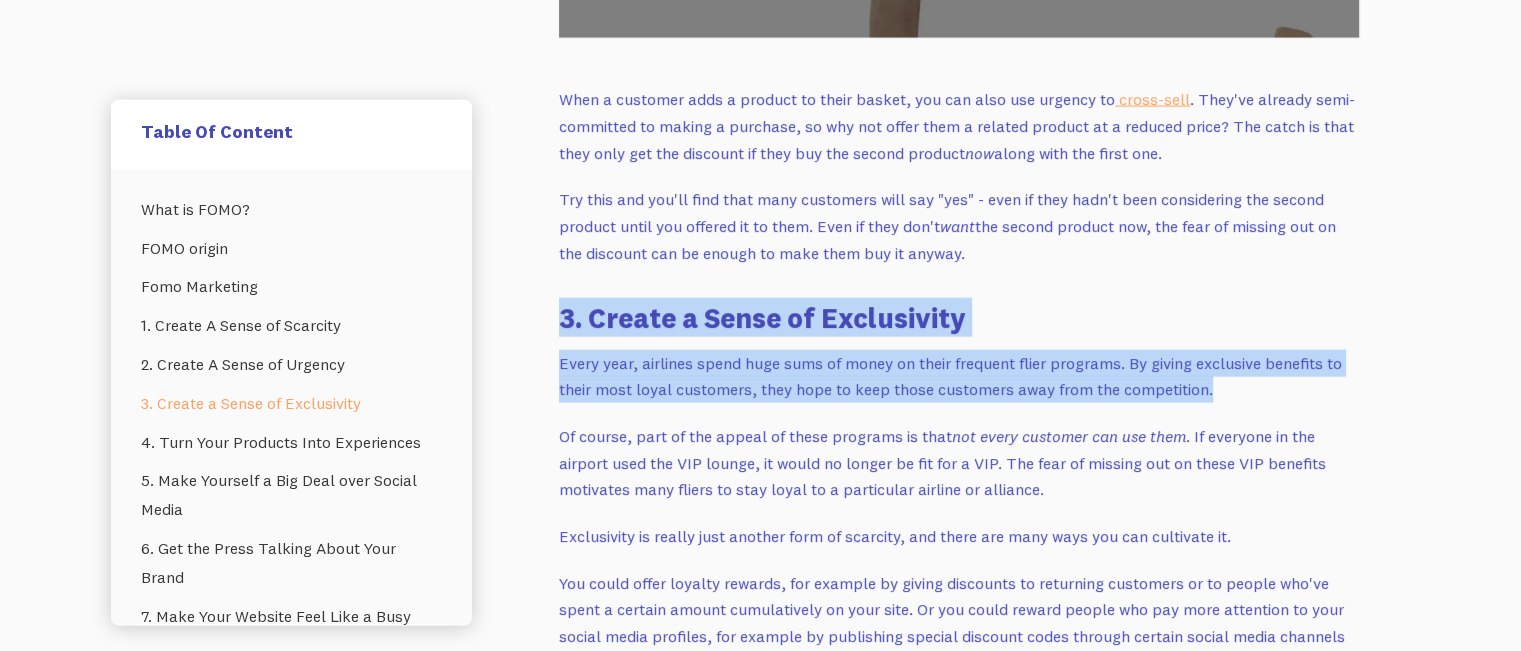 drag, startPoint x: 560, startPoint y: 318, endPoint x: 1208, endPoint y: 393, distance: 652.32587 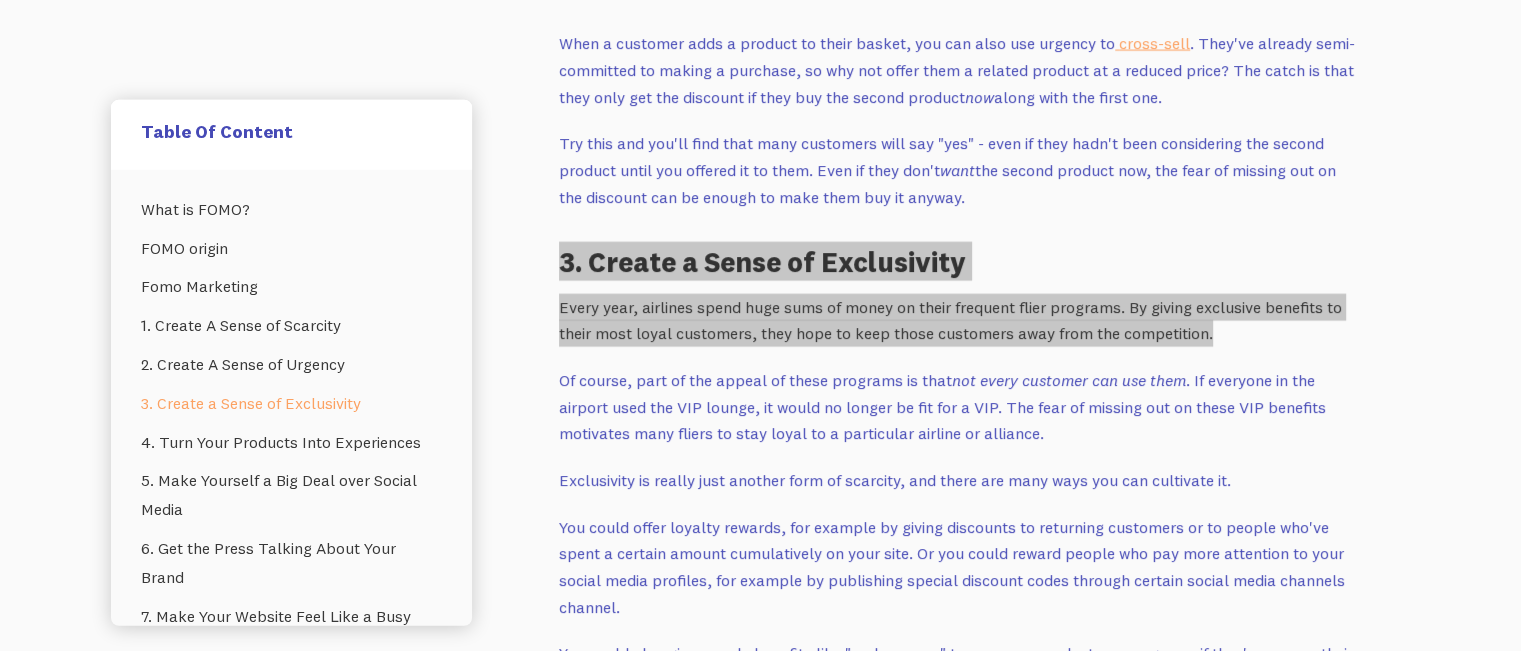 scroll, scrollTop: 4900, scrollLeft: 0, axis: vertical 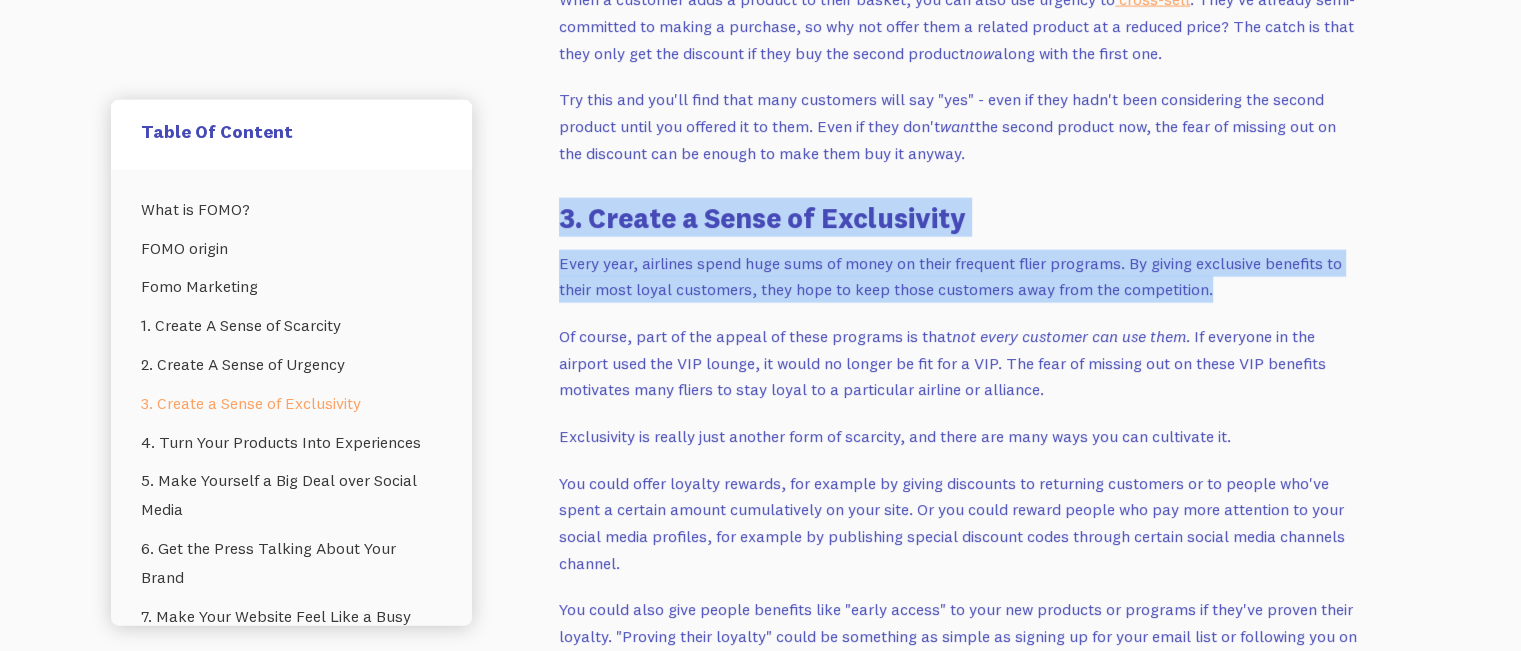 click on "Every year, airlines spend huge sums of money on their frequent flier programs. By giving exclusive benefits to their most loyal customers, they hope to keep those customers away from the competition." at bounding box center (959, 276) 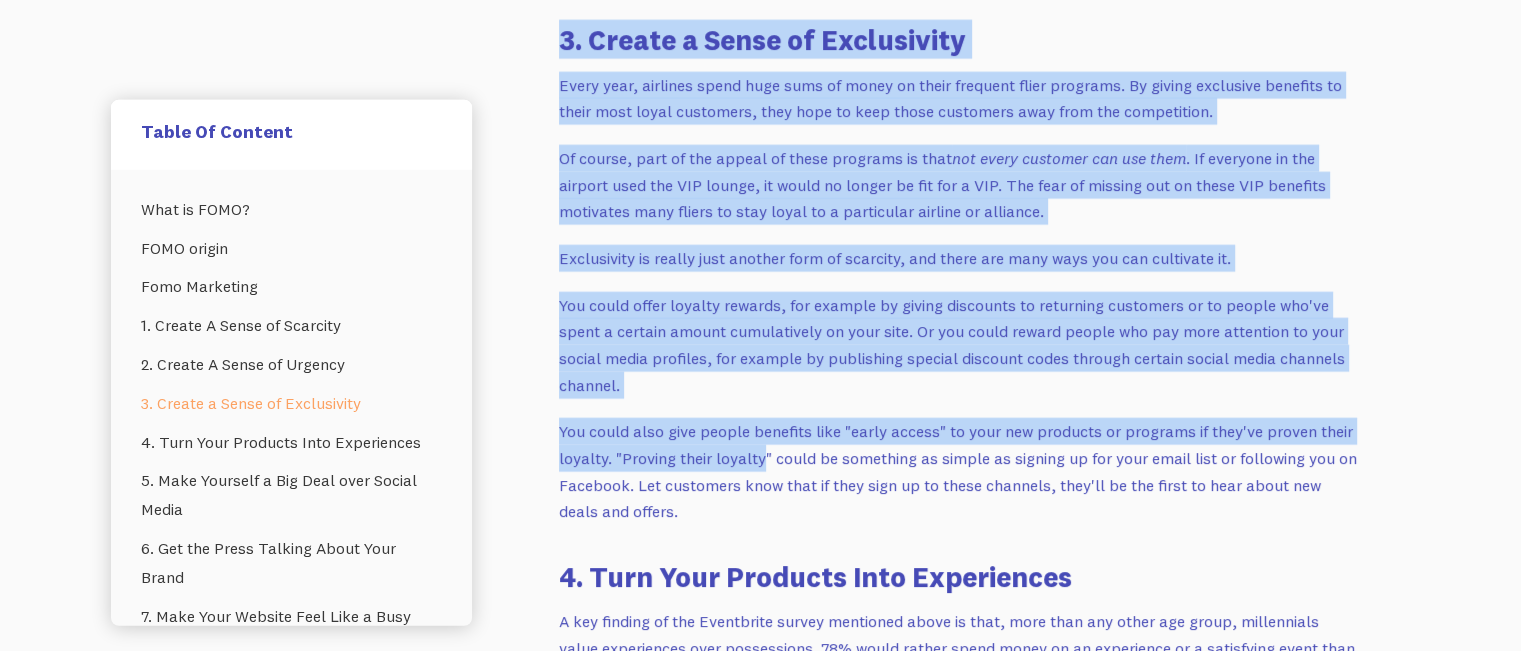 scroll, scrollTop: 5100, scrollLeft: 0, axis: vertical 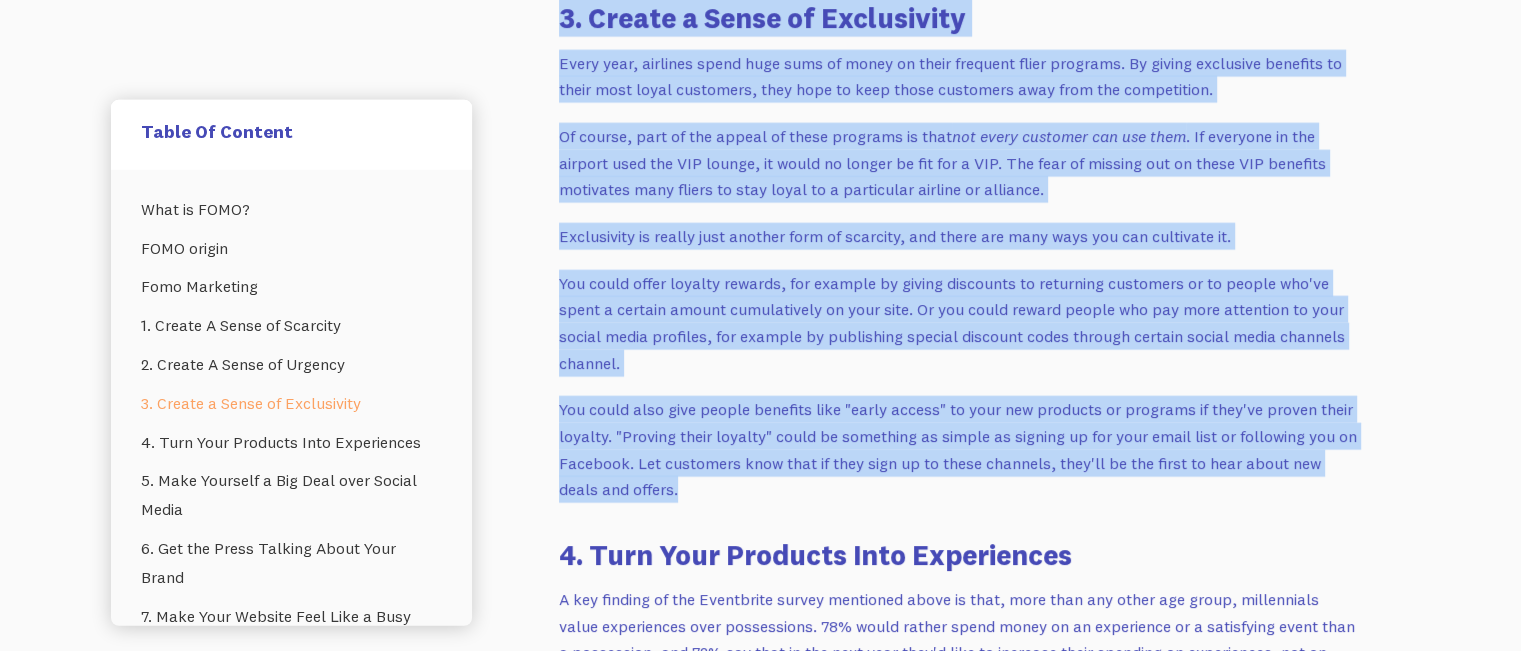 drag, startPoint x: 566, startPoint y: 216, endPoint x: 639, endPoint y: 493, distance: 286.45767 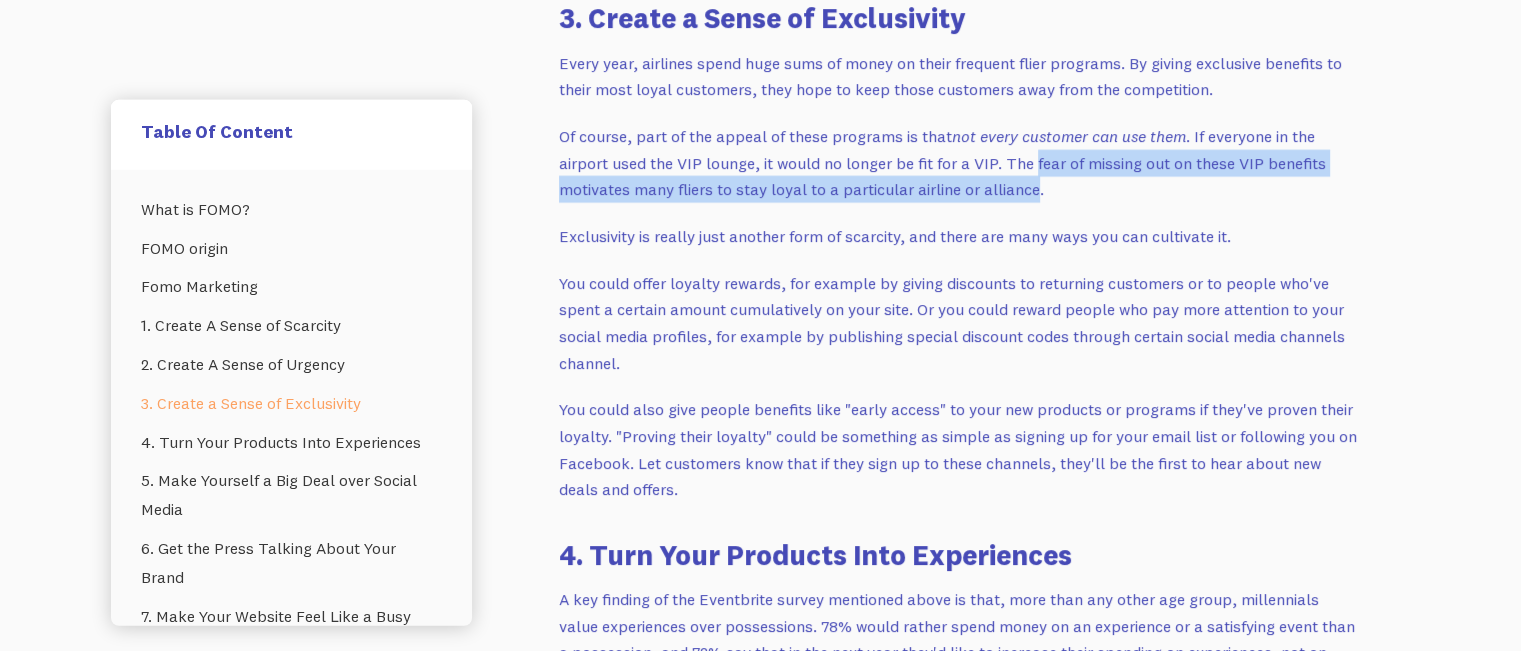 click on "Of course, part of the appeal of these programs is that  not every customer can use them . If everyone in the airport used the VIP lounge, it would no longer be fit for a VIP. The fear of missing out on these VIP benefits motivates many fliers to stay loyal to a particular airline or alliance." at bounding box center [959, 163] 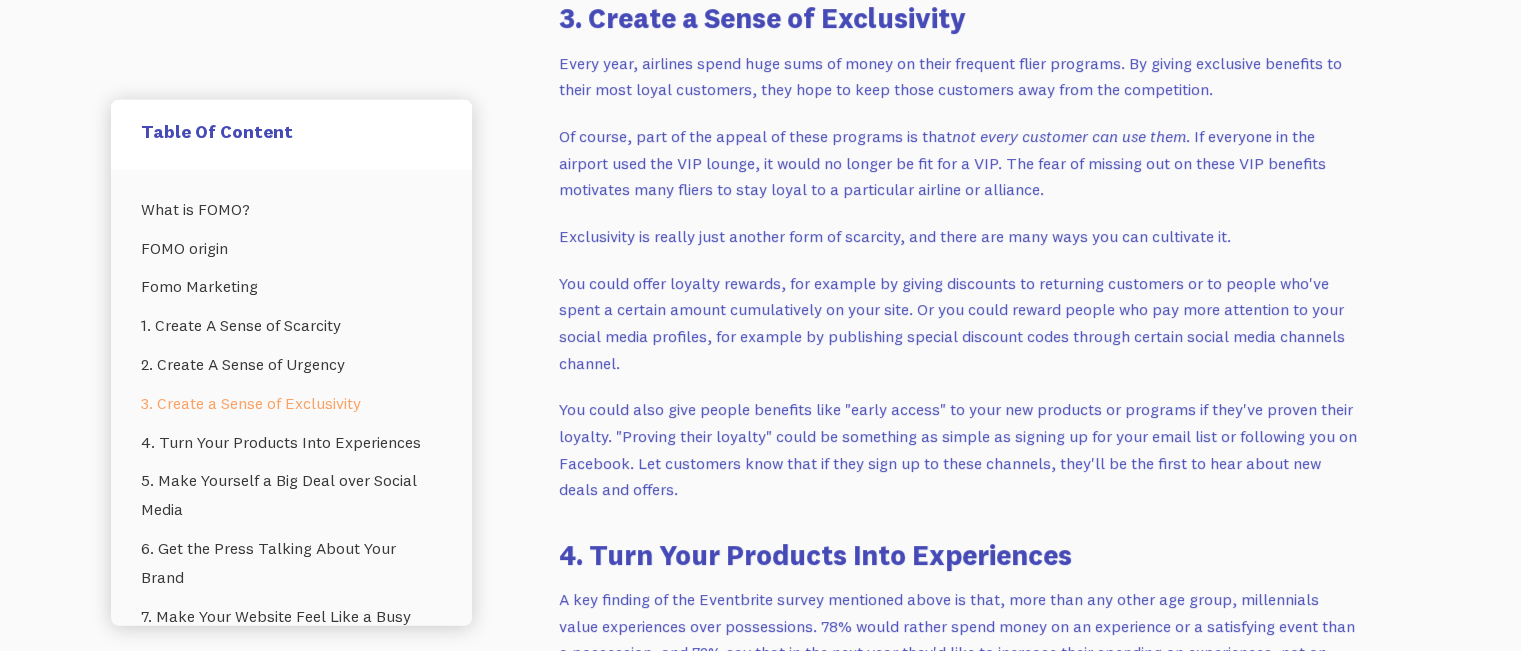 click on "What is FOMO? The simplest FOMO definition is: FOMO stands for Fear Of Missing Out. It's that feeling of anxiety that creeps up on you when something interesting or exciting is happening and you are missing out. Choose more sales this Black Friday with Fomo Get 33% off. Plus a 30 day Free Trial This is your last chance Start your free trial now !  0 Days 0 Hours 0 Minutes 0 Seconds Send push notifications Easy to install Display social proof FOMO origin All great heroes need an origin story and FOMO is no different: In 2004 The Harbus - a newspaper at Harvard Business School - ran an article by student [NAME] about his theory of "two FOs." The tongue-in-cheek analysis explained student social behavior as the result of two opposing forces: "FOMO" (fear of missing out) and "FOBO" (fear of a better option). Ever since then, FOMO has become a fixture in both pop culture and eCommerce marketing. earning an entry Source: Google Trends Fomo Marketing A survey by Eventbrite Aritzia" at bounding box center [959, -110] 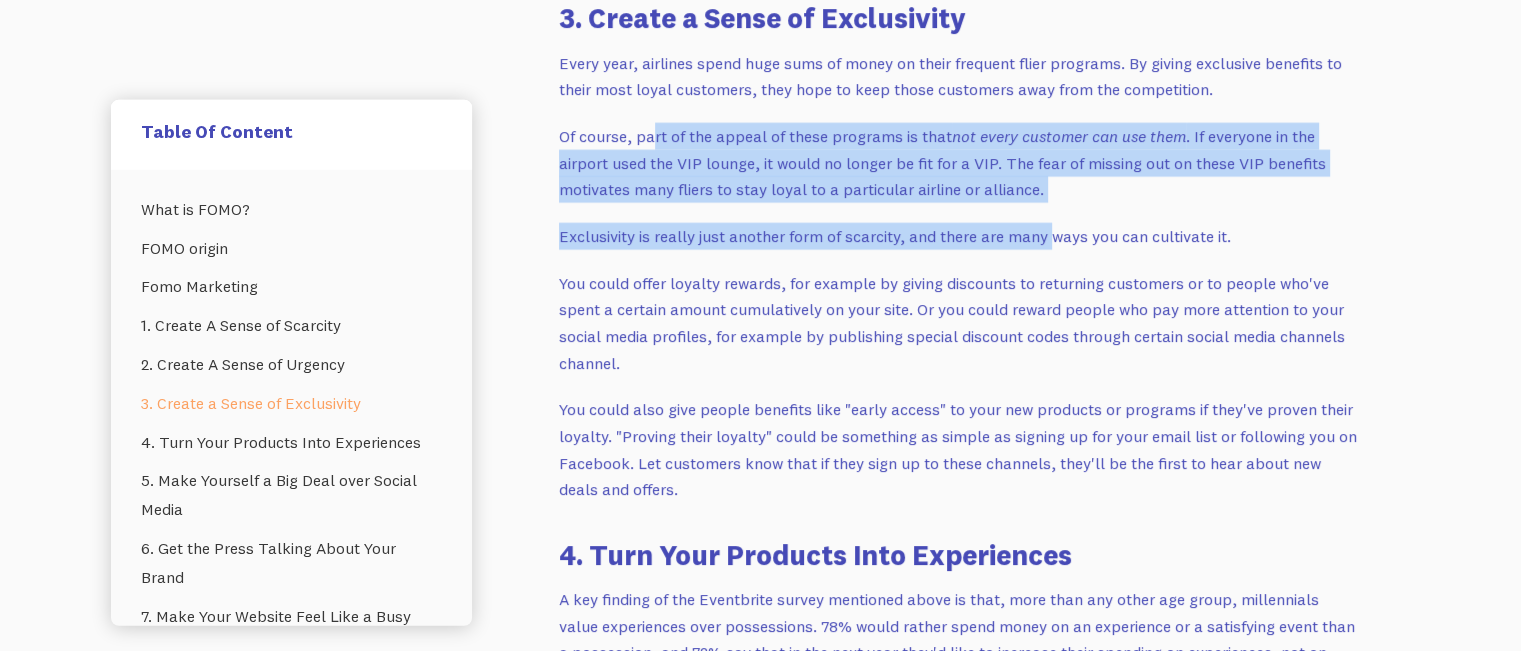 drag, startPoint x: 1046, startPoint y: 207, endPoint x: 653, endPoint y: 111, distance: 404.5553 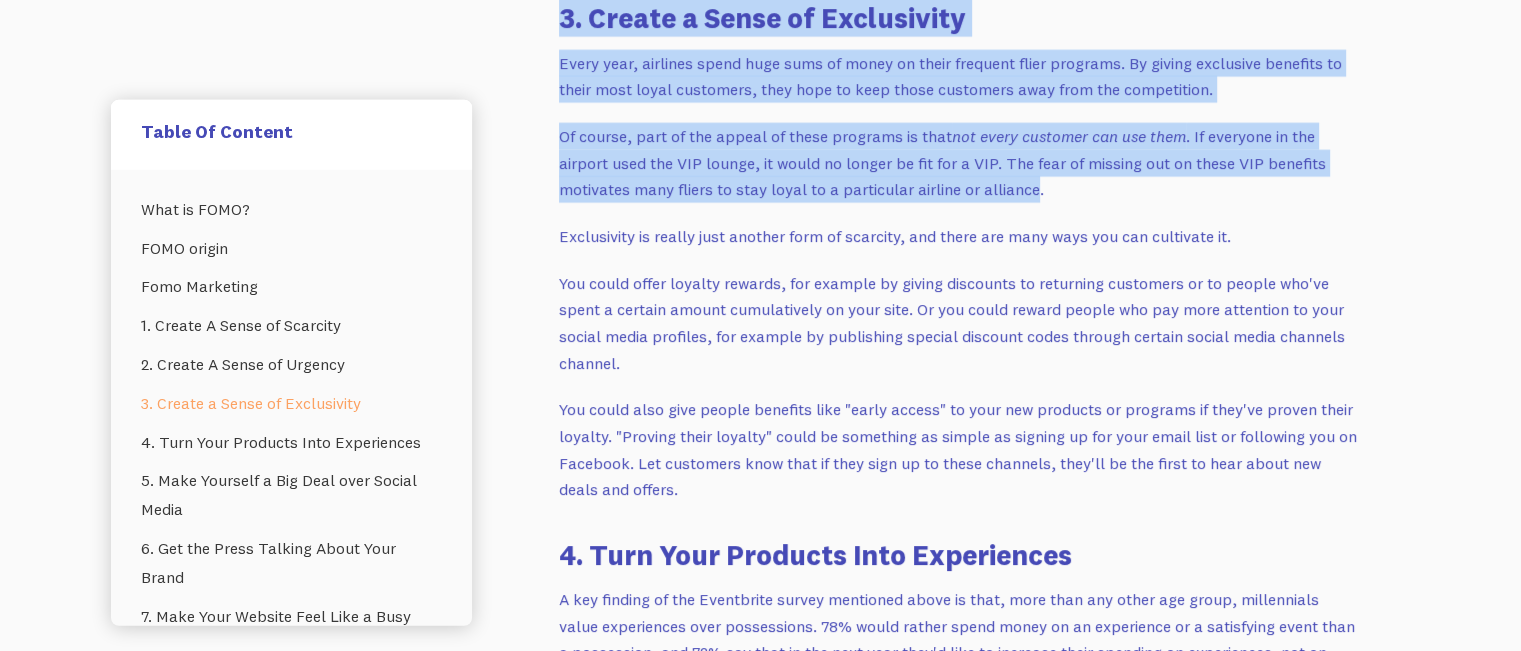 drag, startPoint x: 1037, startPoint y: 187, endPoint x: 564, endPoint y: 26, distance: 499.64987 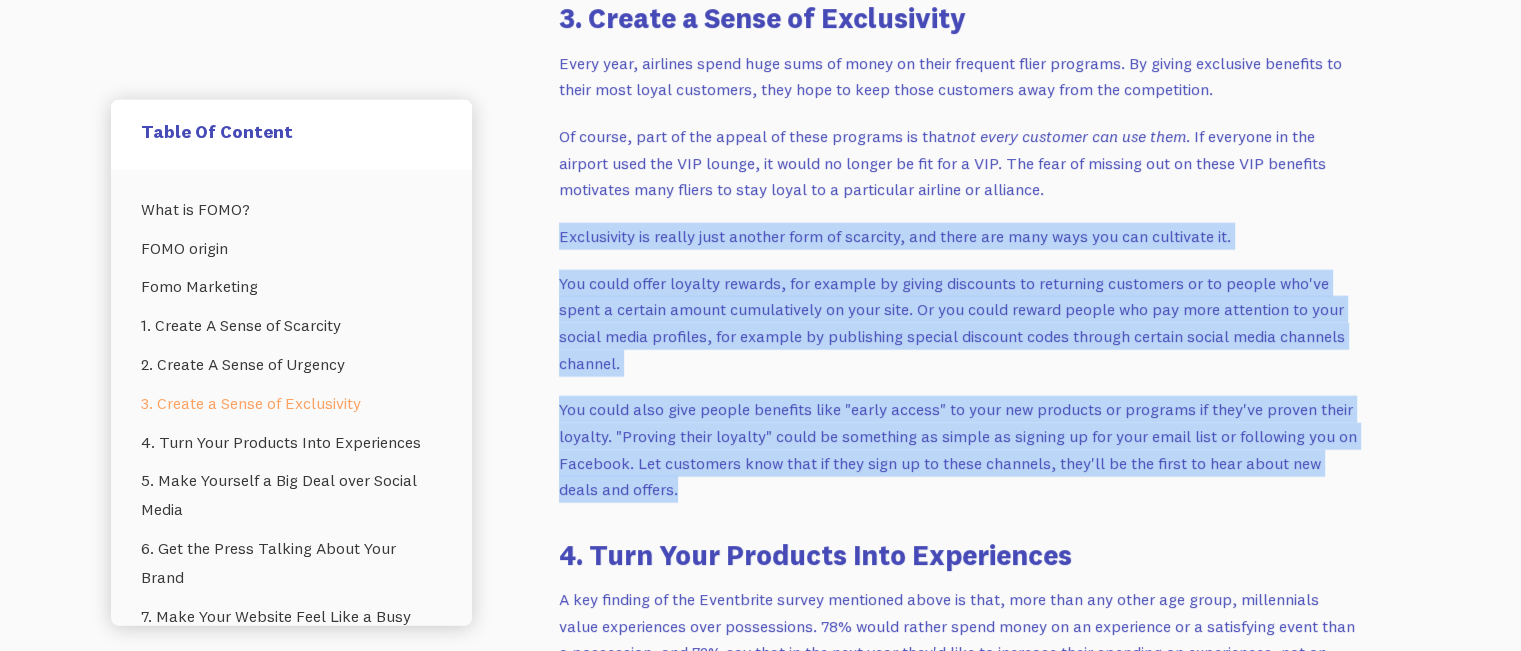 drag, startPoint x: 556, startPoint y: 235, endPoint x: 646, endPoint y: 483, distance: 263.8257 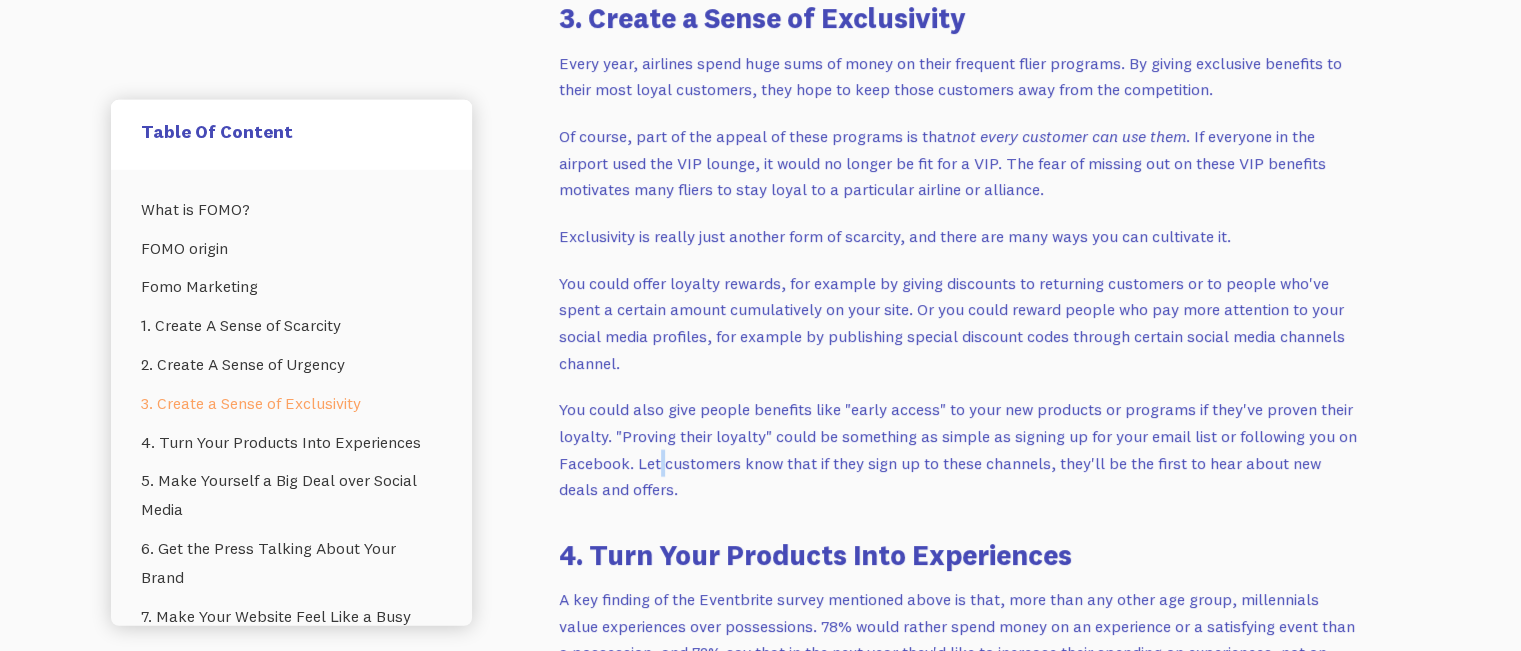 click on "You could also give people benefits like "early access" to your new products or programs if they've proven their loyalty. "Proving their loyalty" could be something as simple as signing up for your email list or following you on Facebook. Let customers know that if they sign up to these channels, they'll be the first to hear about new deals and offers." at bounding box center [959, 449] 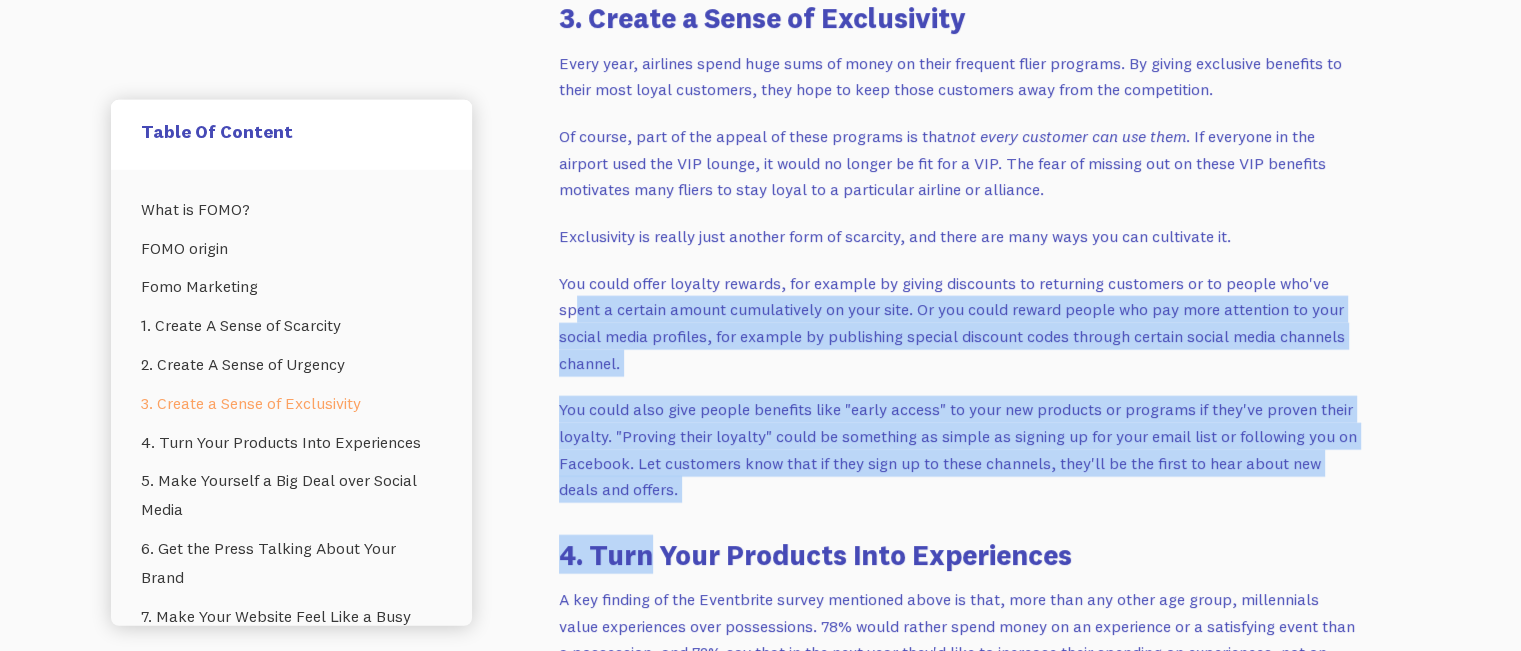 drag, startPoint x: 653, startPoint y: 505, endPoint x: 578, endPoint y: 318, distance: 201.47952 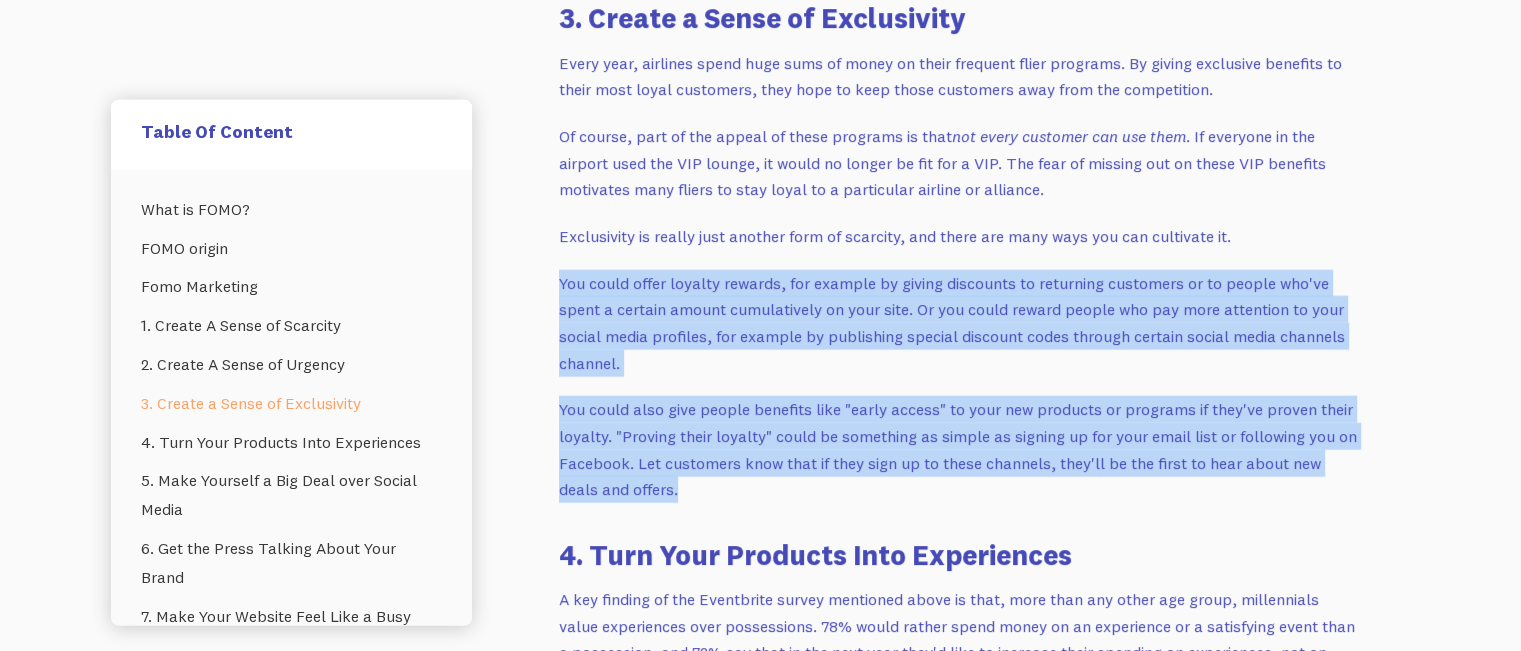 drag, startPoint x: 661, startPoint y: 487, endPoint x: 545, endPoint y: 287, distance: 231.20554 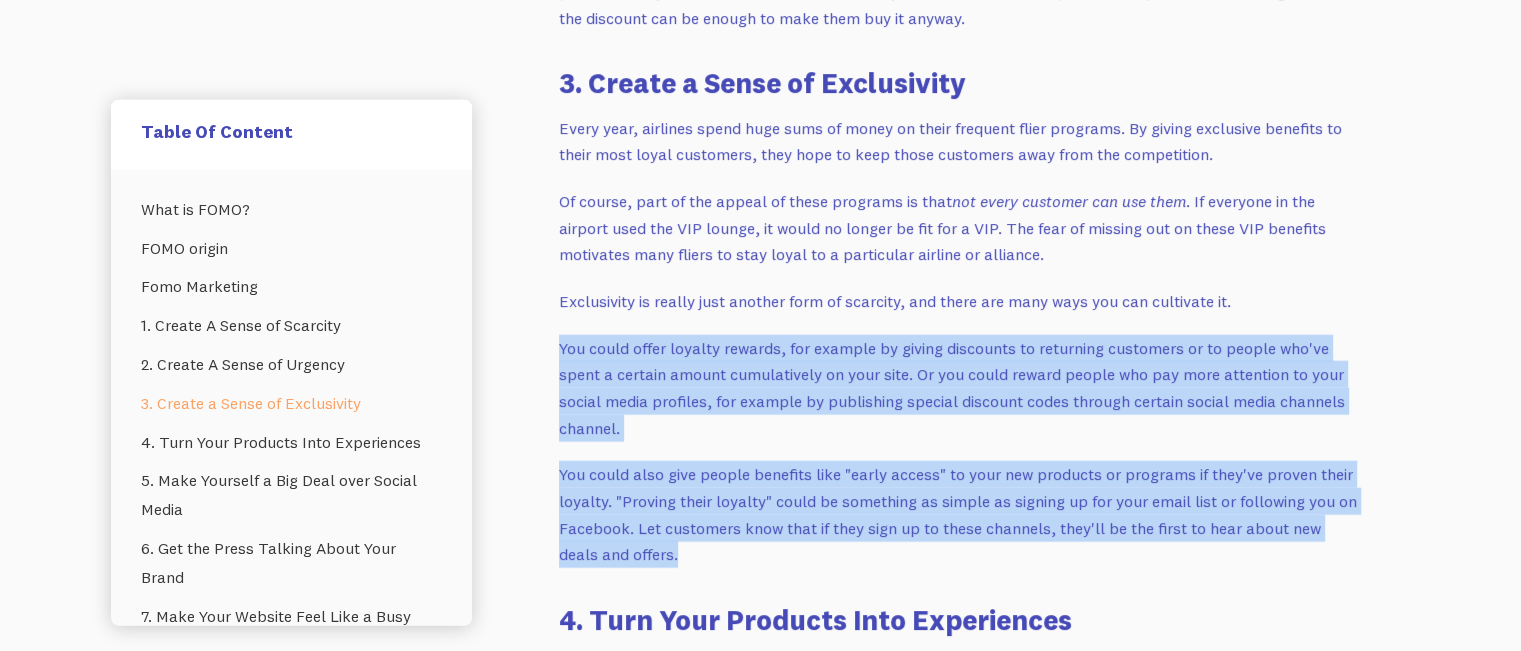 scroll, scrollTop: 5000, scrollLeft: 0, axis: vertical 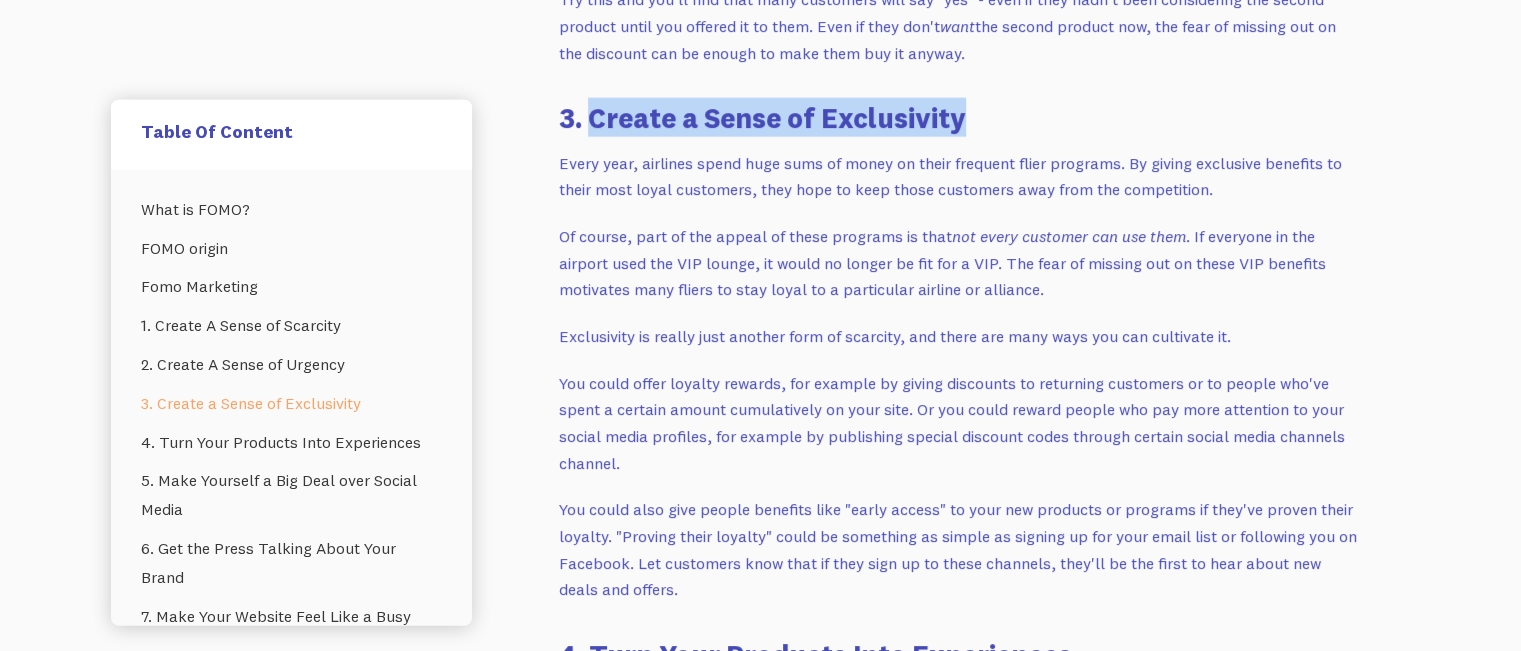 drag, startPoint x: 592, startPoint y: 111, endPoint x: 967, endPoint y: 126, distance: 375.29987 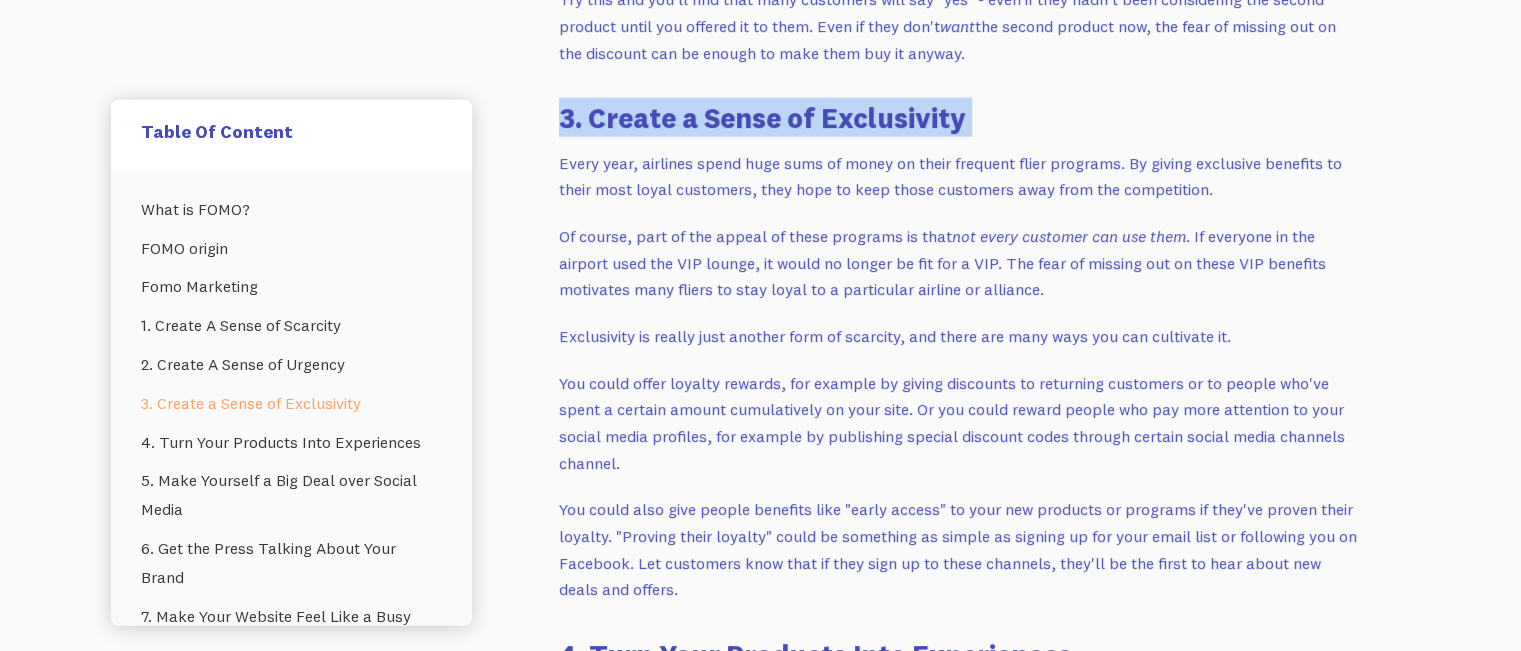 drag, startPoint x: 968, startPoint y: 126, endPoint x: 563, endPoint y: 134, distance: 405.079 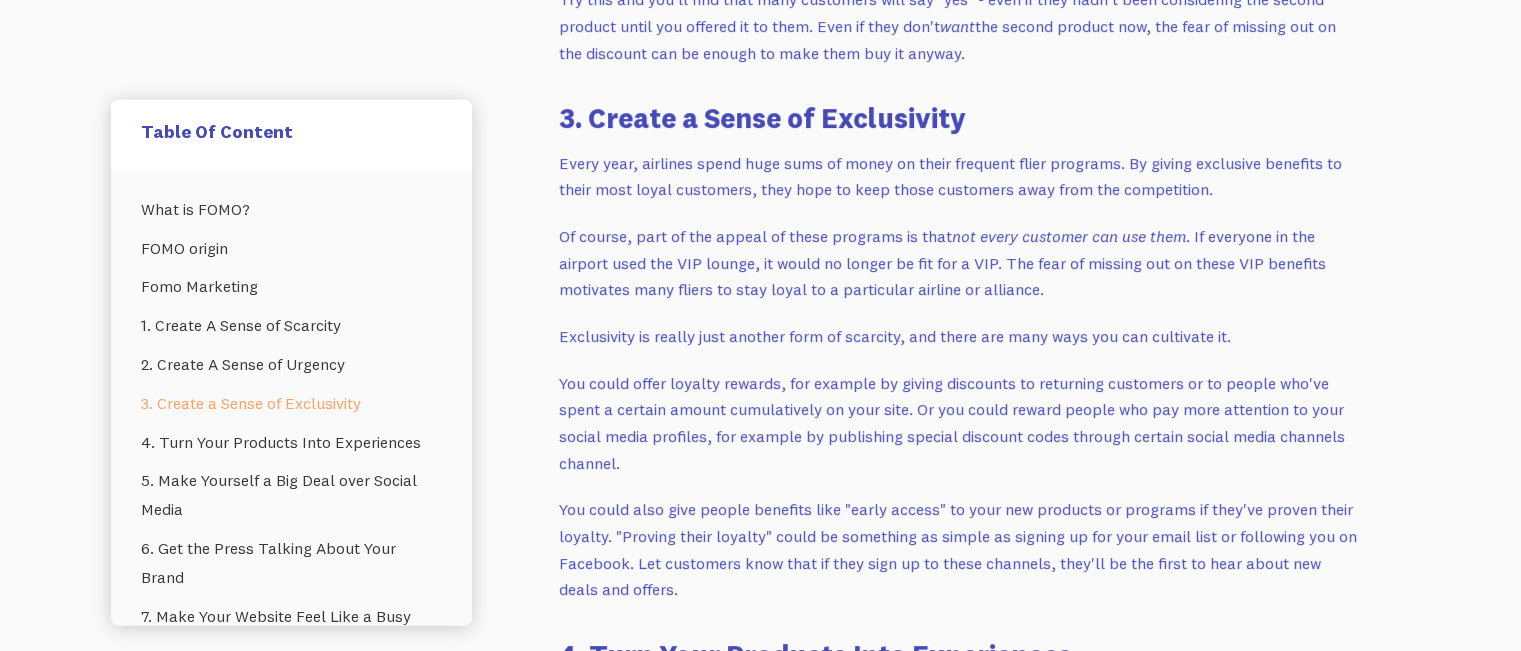 click on "Of course, part of the appeal of these programs is that  not every customer can use them . If everyone in the airport used the VIP lounge, it would no longer be fit for a VIP. The fear of missing out on these VIP benefits motivates many fliers to stay loyal to a particular airline or alliance." at bounding box center [959, 263] 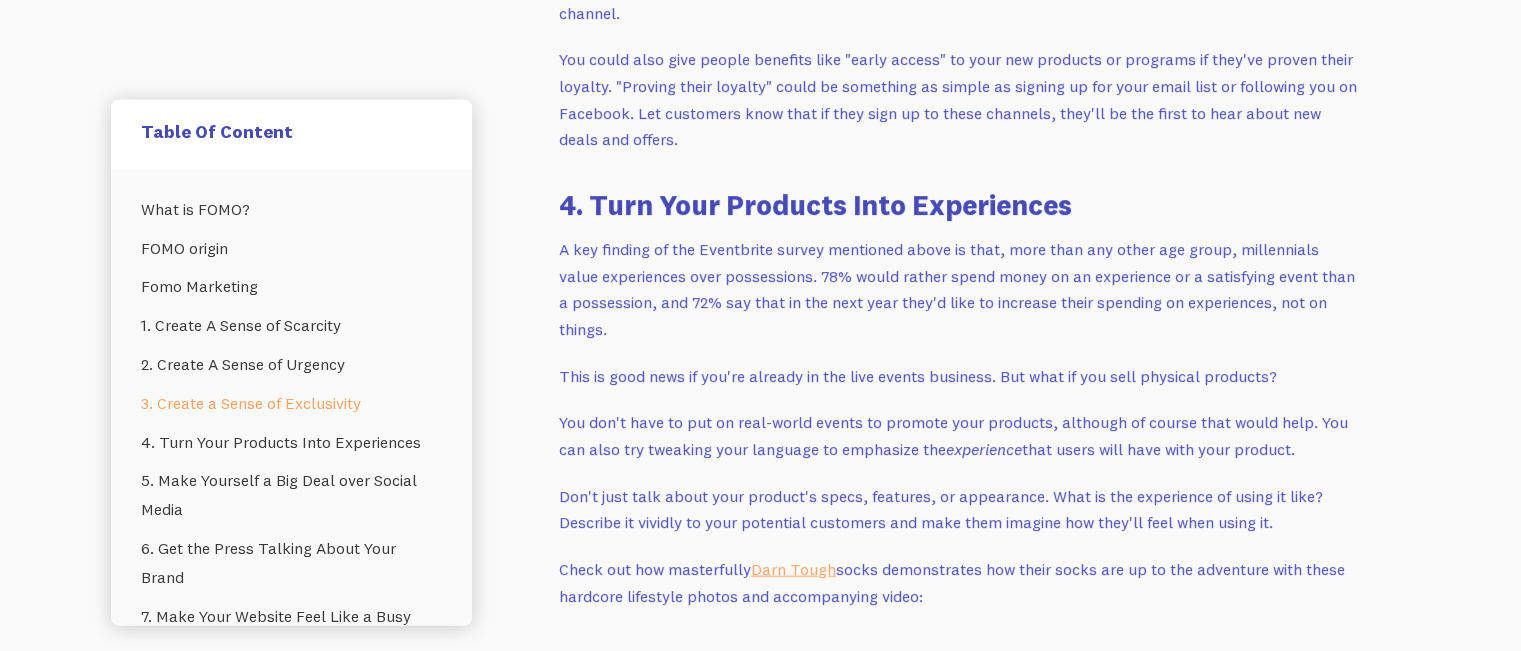 scroll, scrollTop: 5500, scrollLeft: 0, axis: vertical 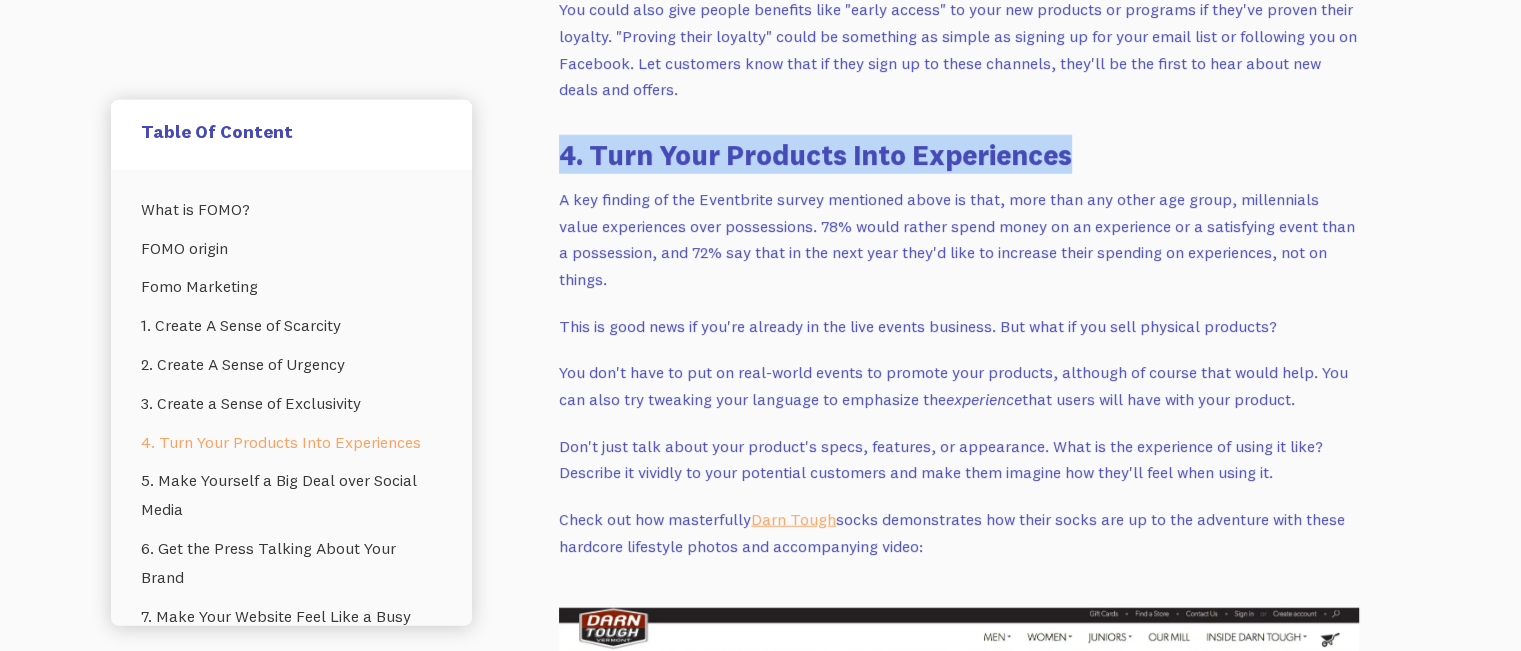drag, startPoint x: 560, startPoint y: 146, endPoint x: 1083, endPoint y: 155, distance: 523.07745 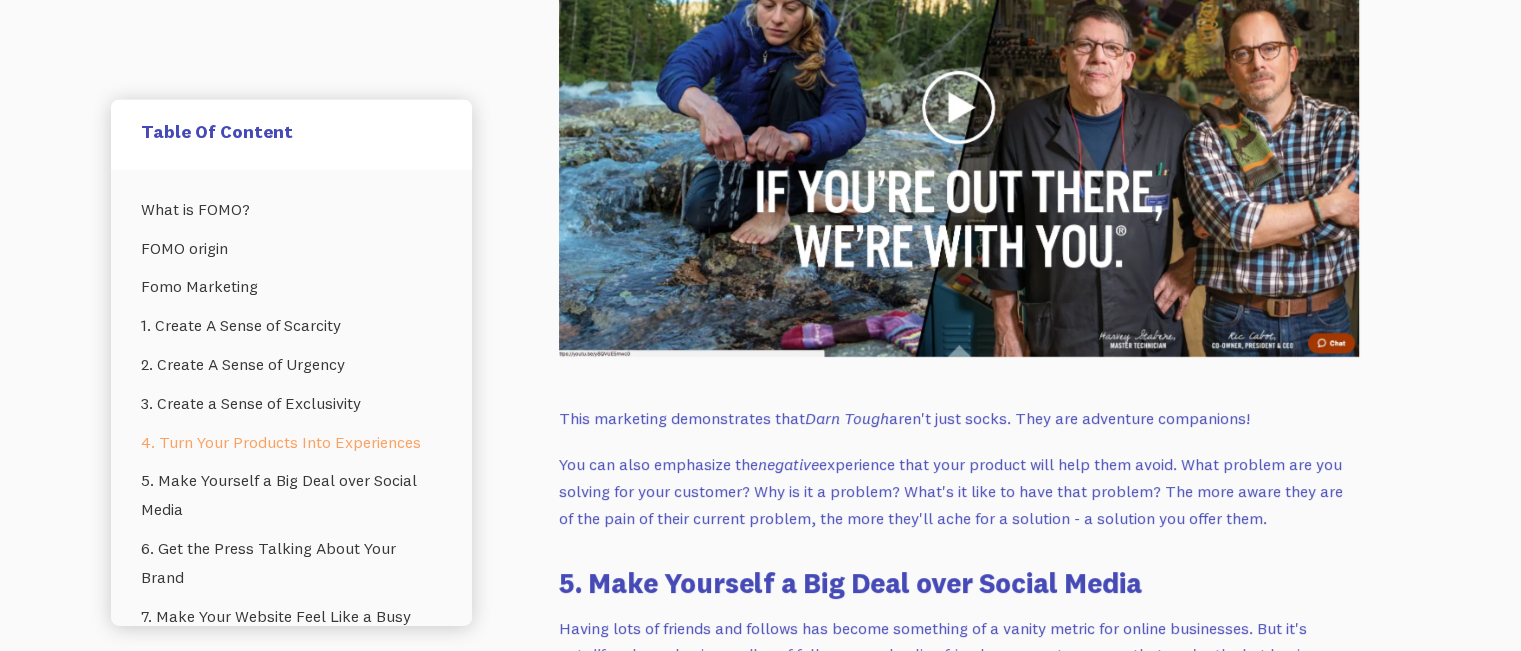scroll, scrollTop: 6400, scrollLeft: 0, axis: vertical 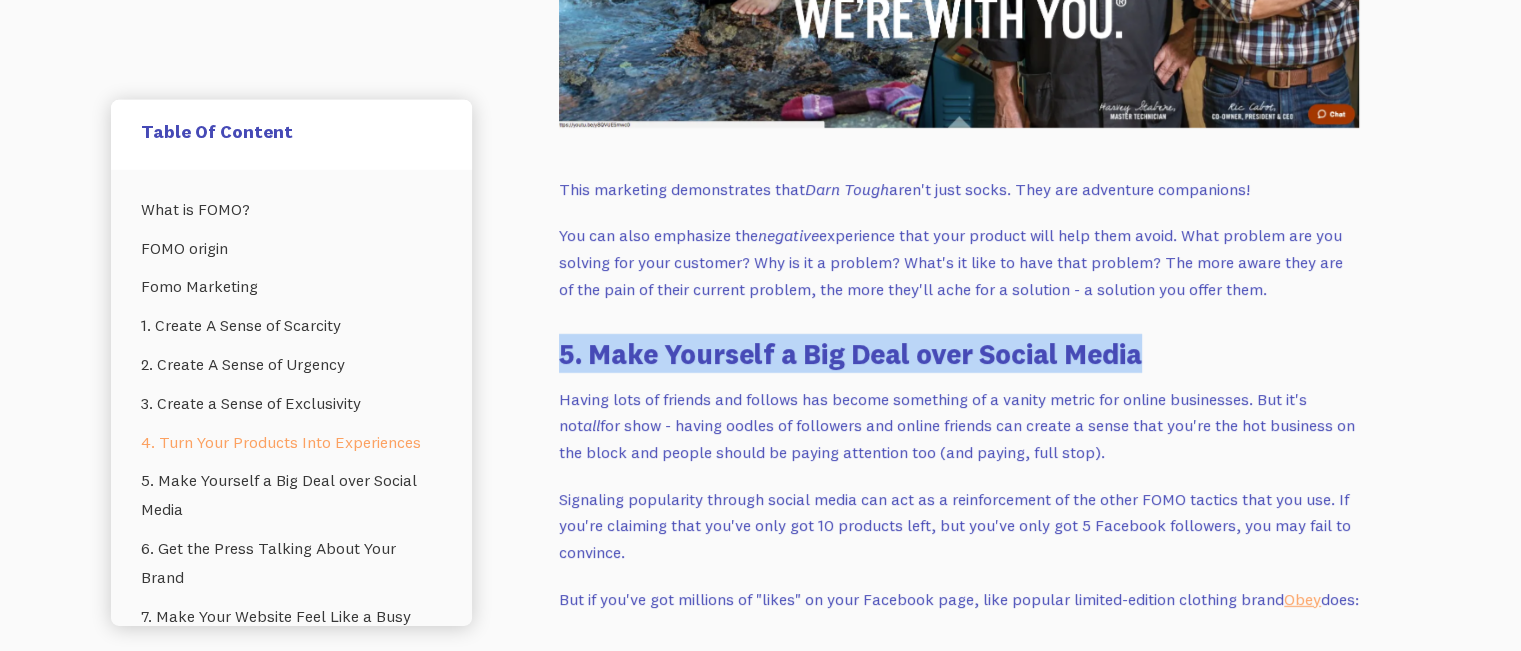 drag, startPoint x: 553, startPoint y: 359, endPoint x: 1208, endPoint y: 359, distance: 655 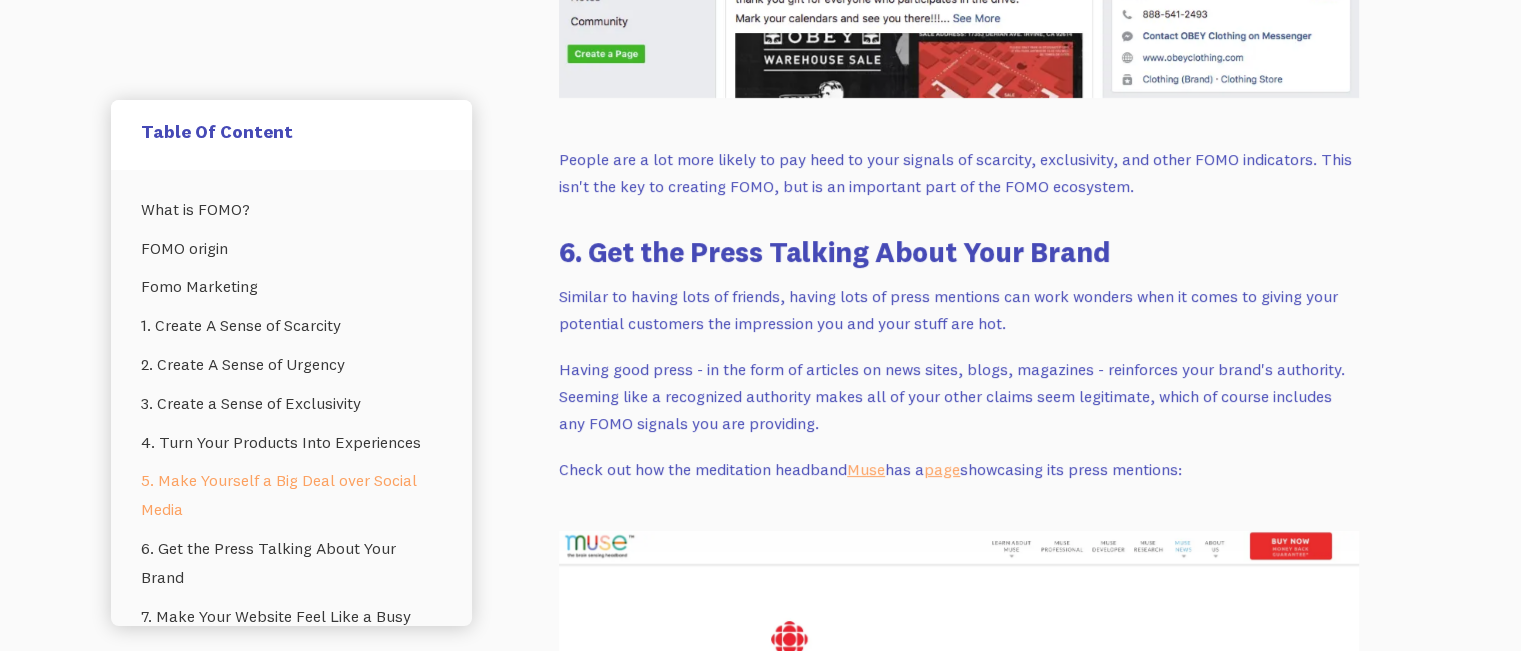 scroll, scrollTop: 7500, scrollLeft: 0, axis: vertical 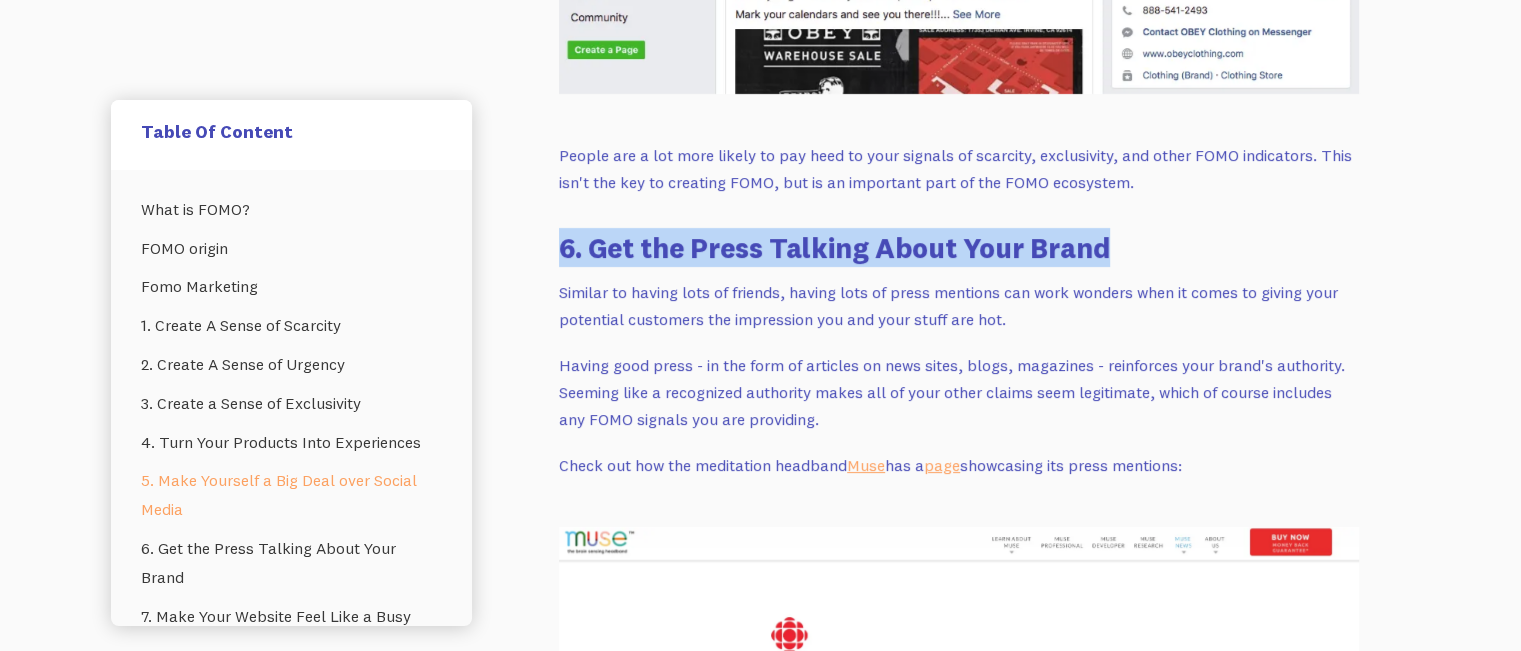 drag, startPoint x: 548, startPoint y: 279, endPoint x: 1109, endPoint y: 284, distance: 561.0223 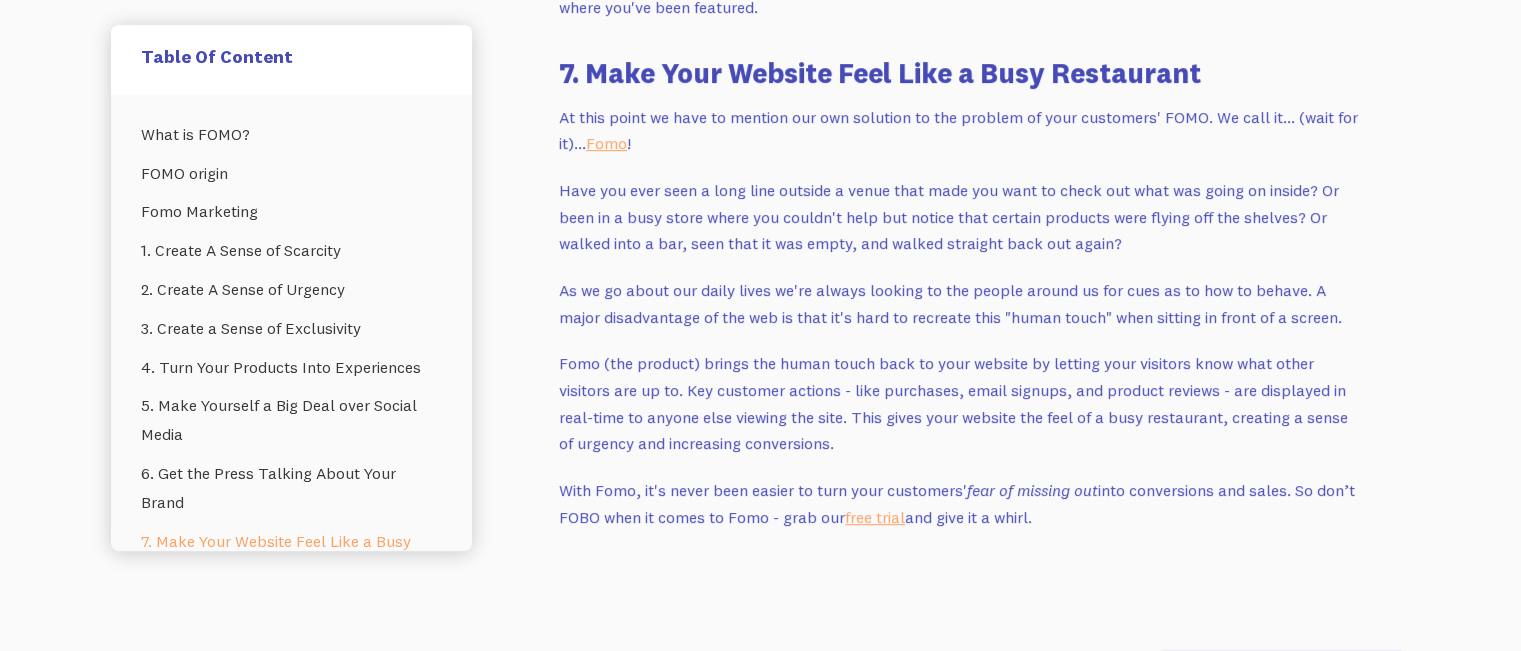 scroll, scrollTop: 8500, scrollLeft: 0, axis: vertical 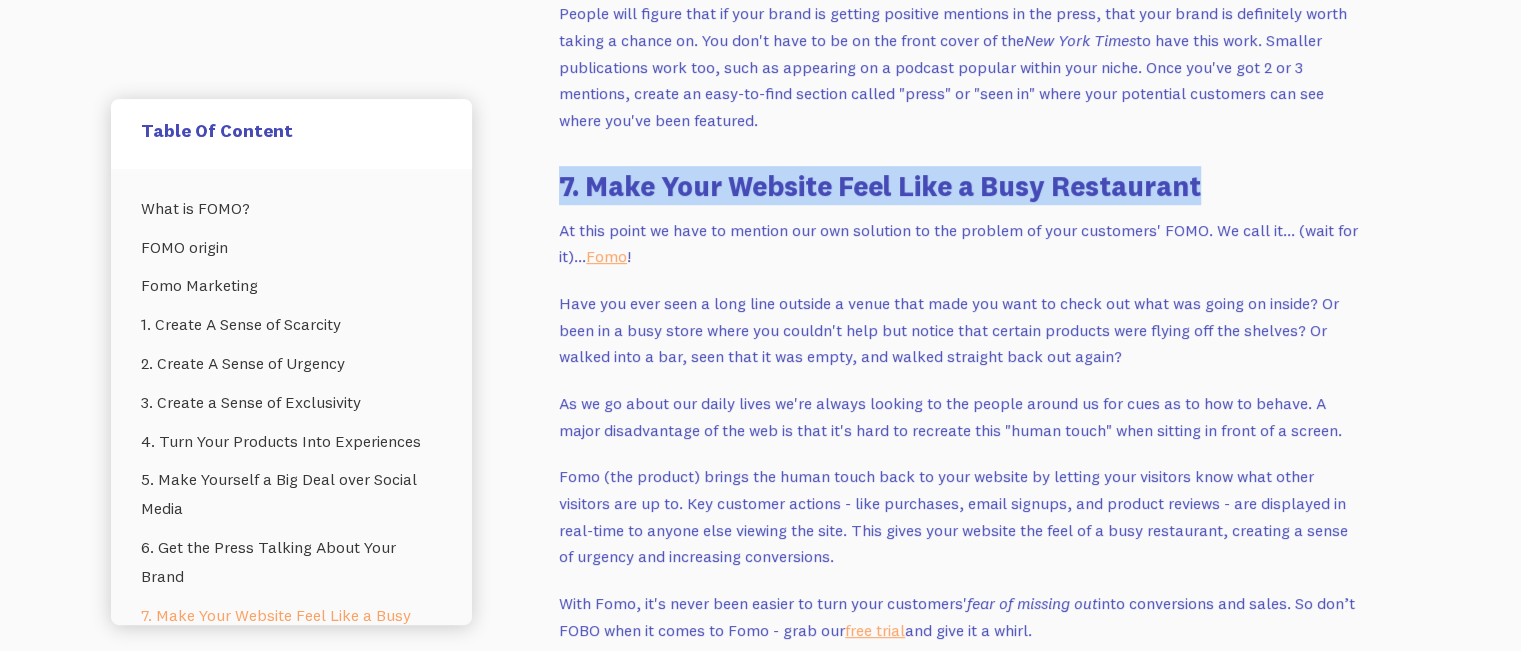 drag, startPoint x: 564, startPoint y: 219, endPoint x: 1192, endPoint y: 221, distance: 628.0032 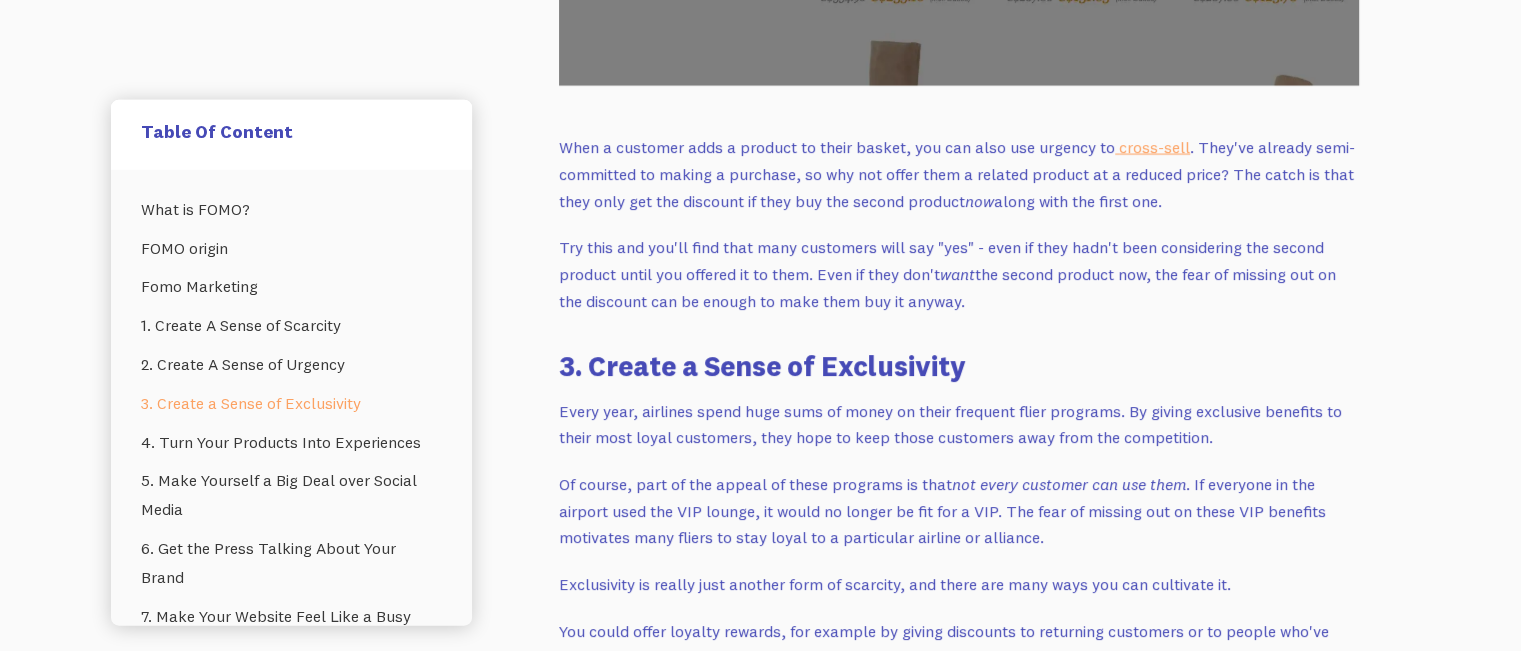 scroll, scrollTop: 4700, scrollLeft: 0, axis: vertical 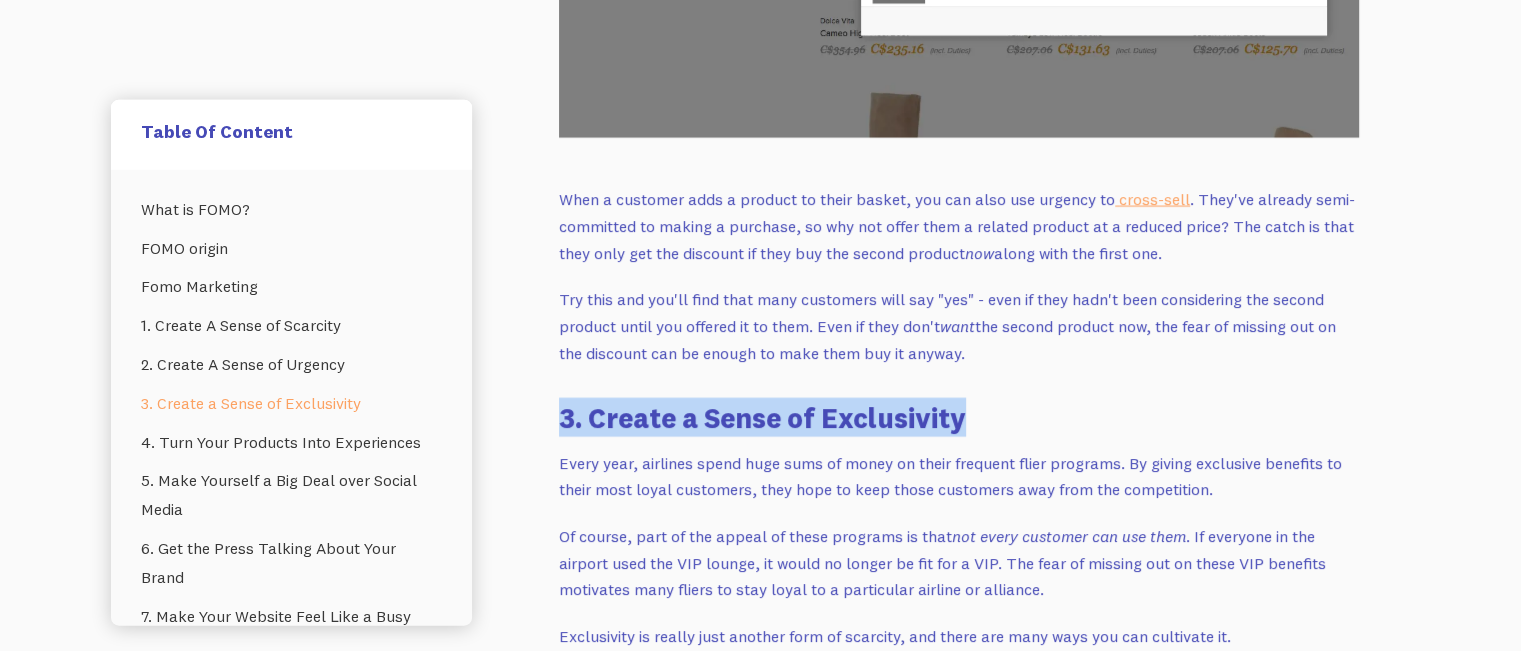 drag, startPoint x: 557, startPoint y: 422, endPoint x: 982, endPoint y: 432, distance: 425.11765 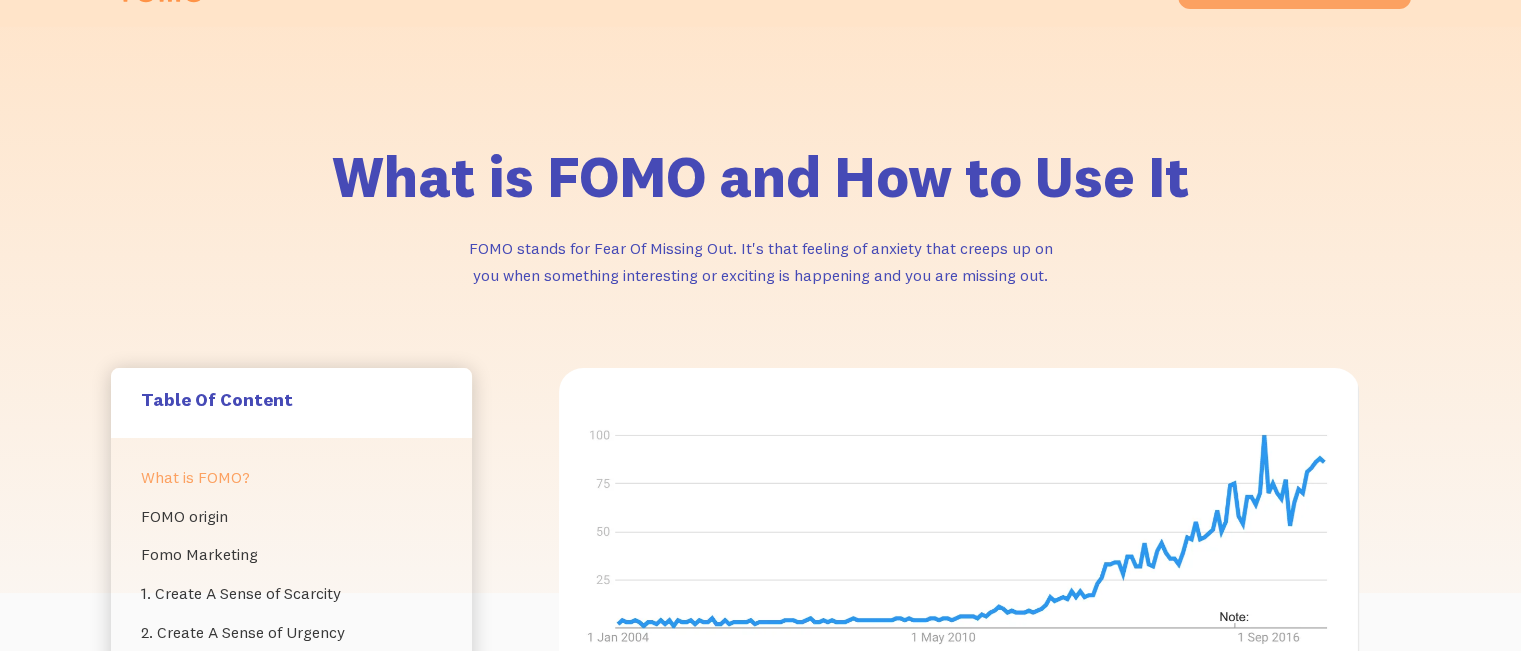 scroll, scrollTop: 0, scrollLeft: 0, axis: both 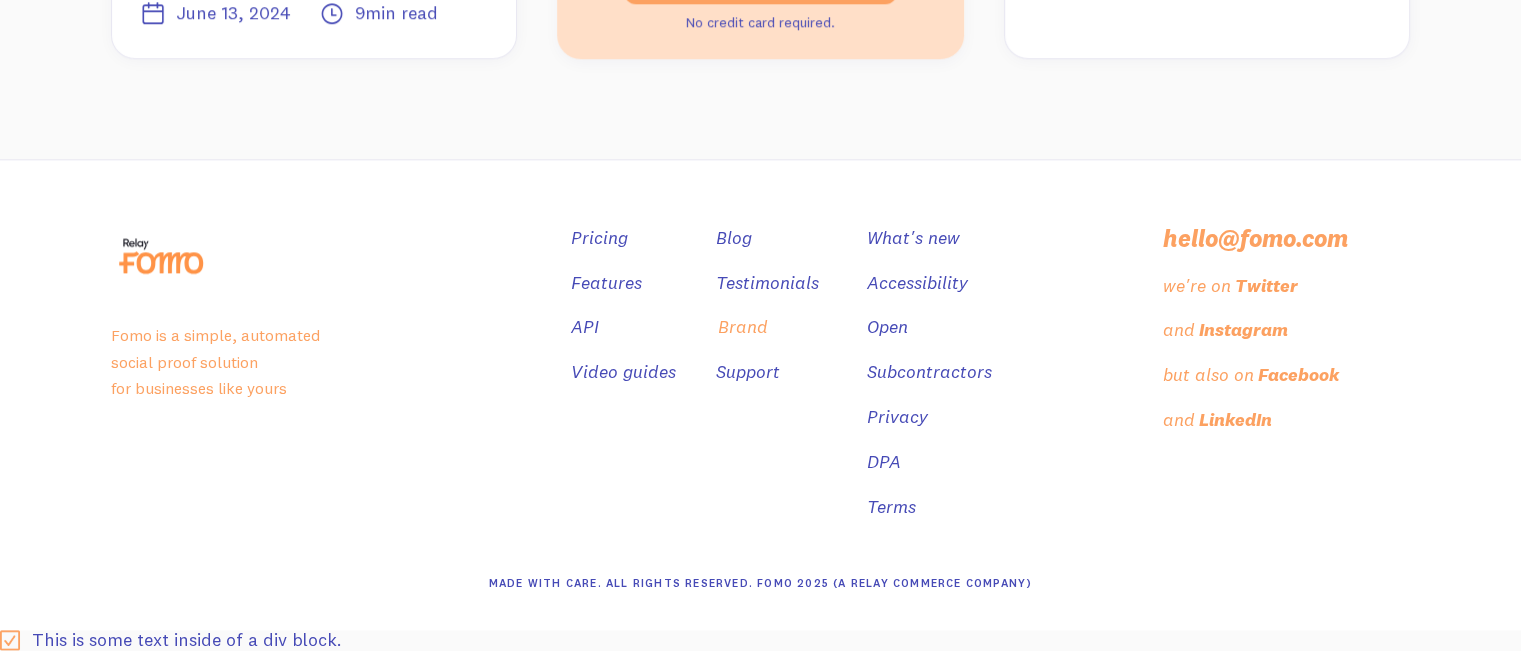 click on "Brand" at bounding box center [743, 327] 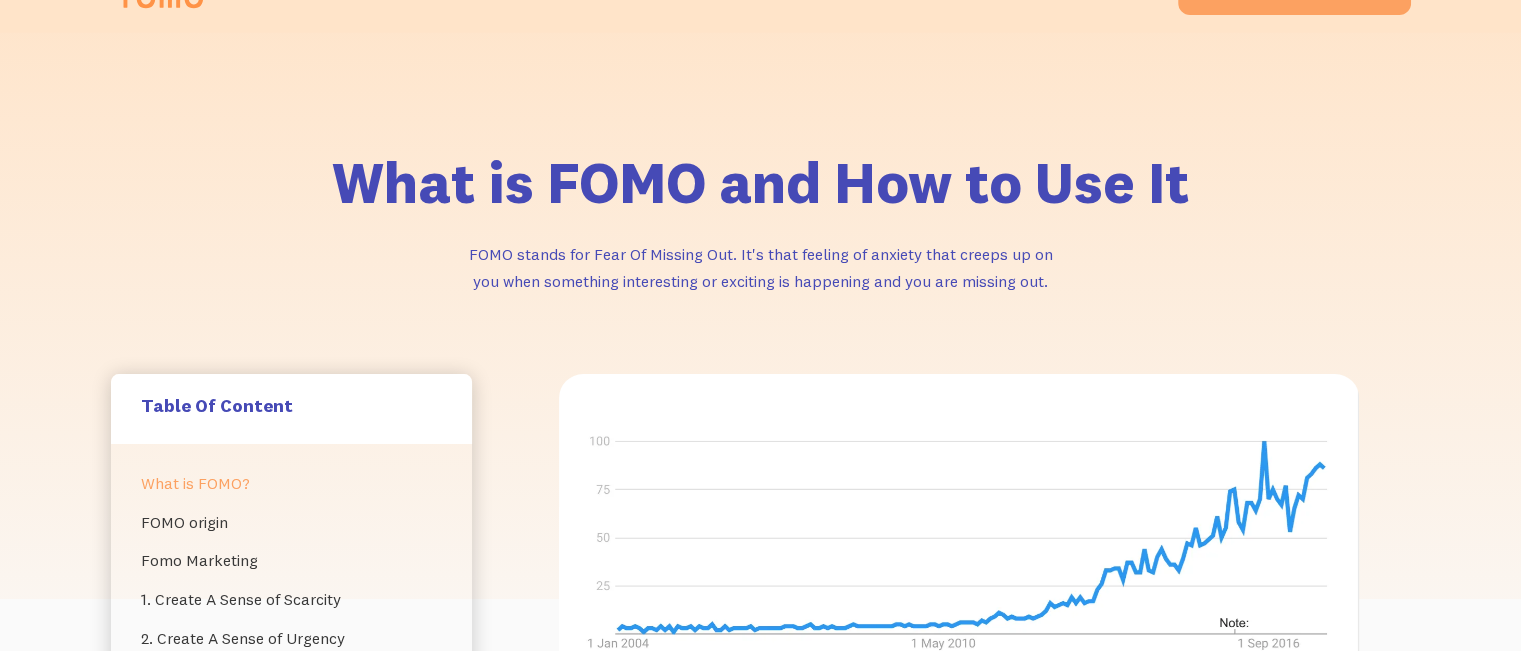 scroll, scrollTop: 0, scrollLeft: 0, axis: both 